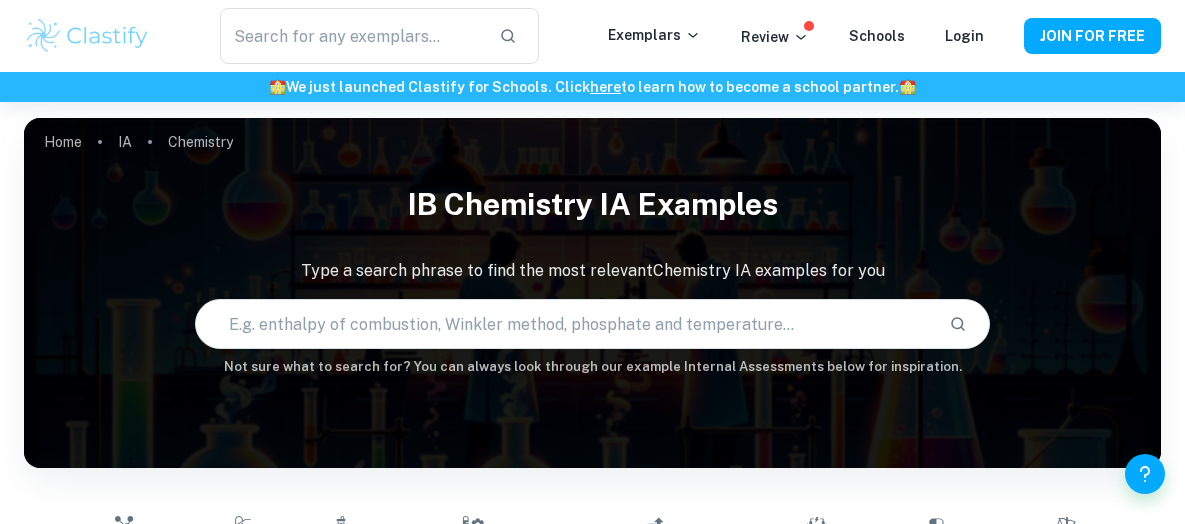 scroll, scrollTop: 100, scrollLeft: 0, axis: vertical 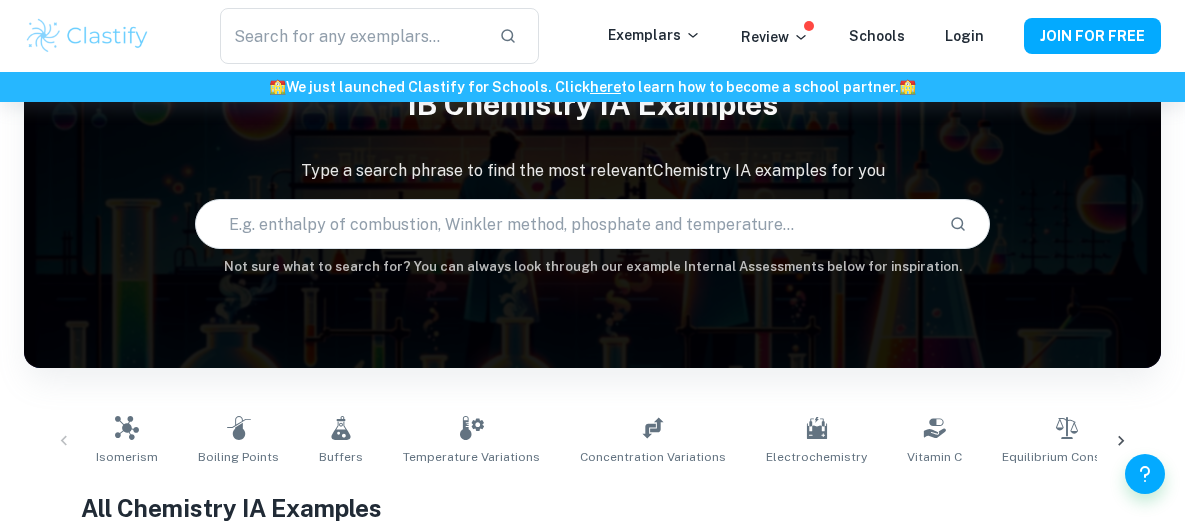 click at bounding box center (565, 224) 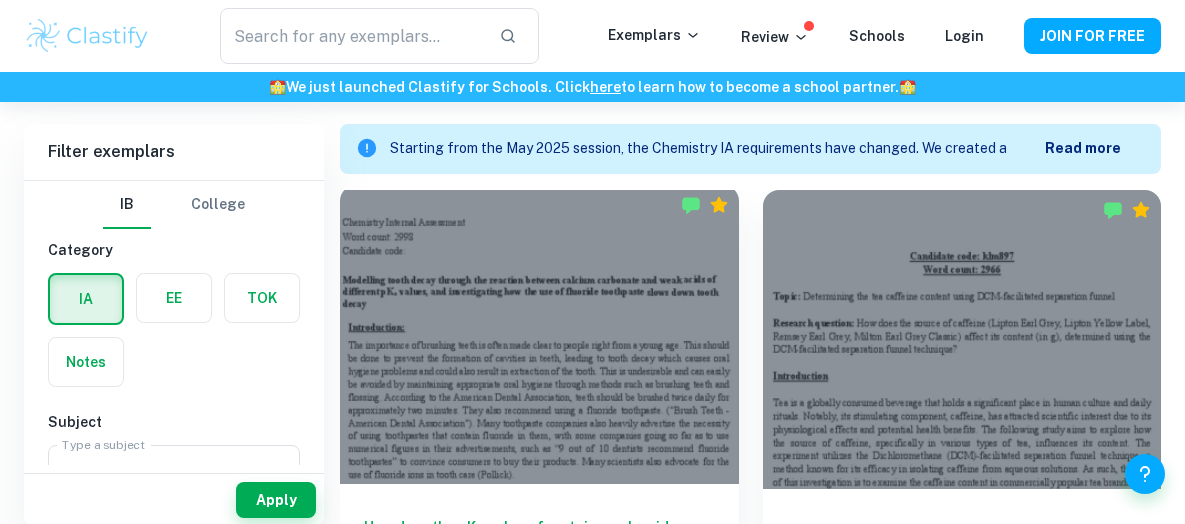 scroll, scrollTop: 600, scrollLeft: 0, axis: vertical 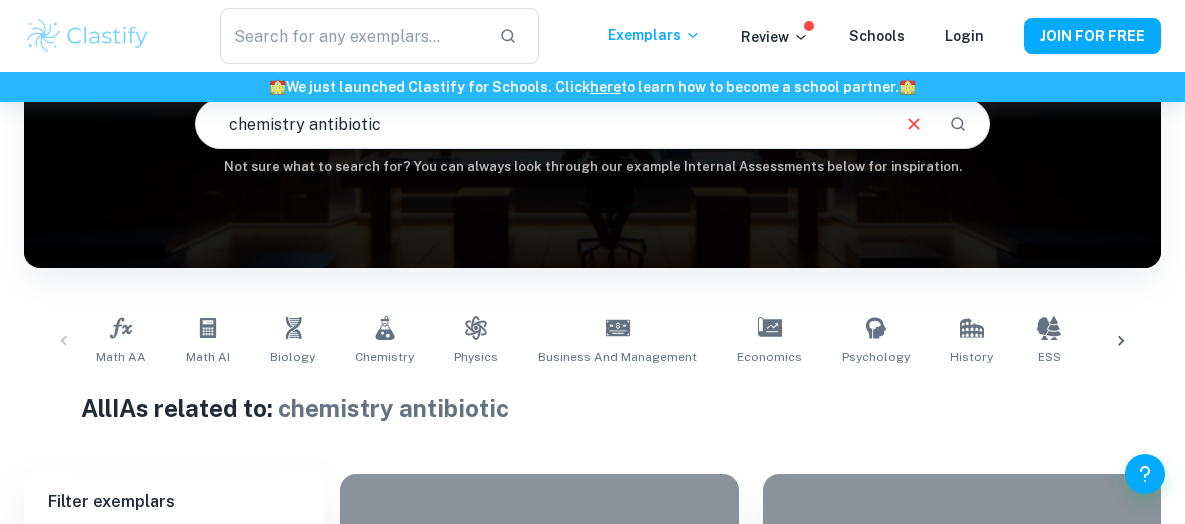 click on "chemistry antibiotic" at bounding box center (542, 124) 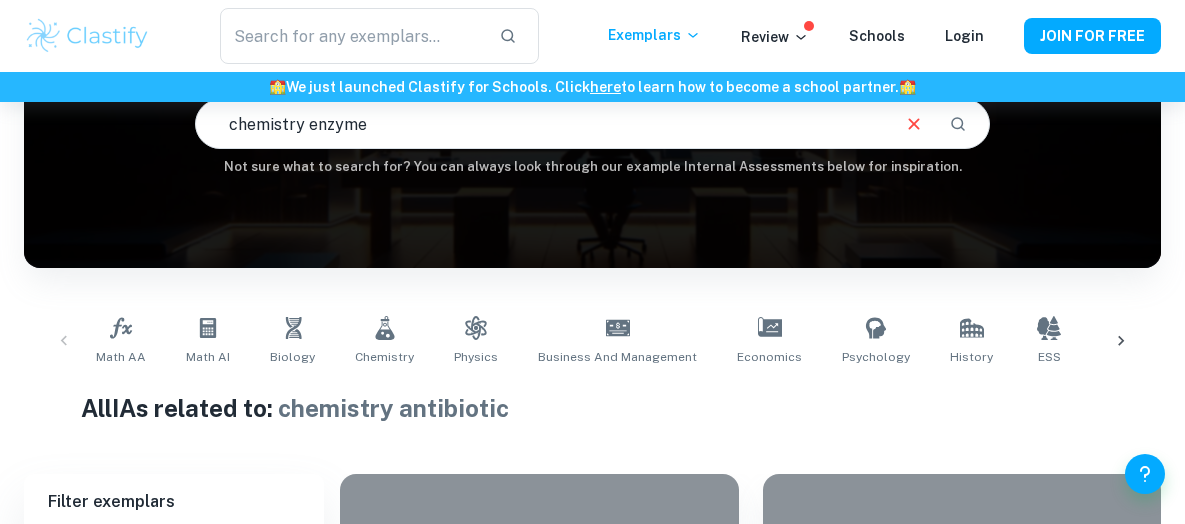 type on "chemistry enzyme" 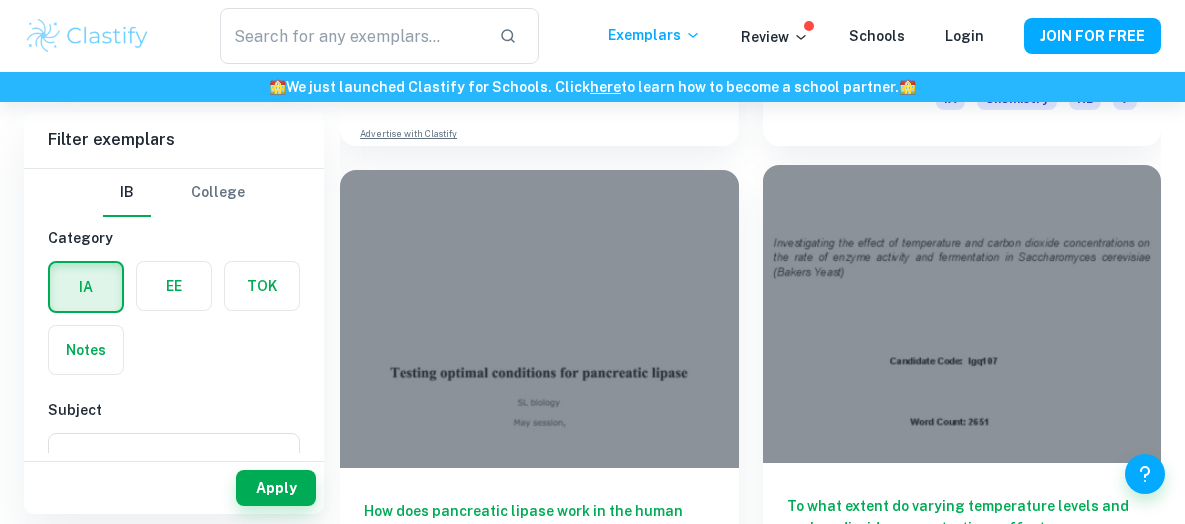 scroll, scrollTop: 2100, scrollLeft: 0, axis: vertical 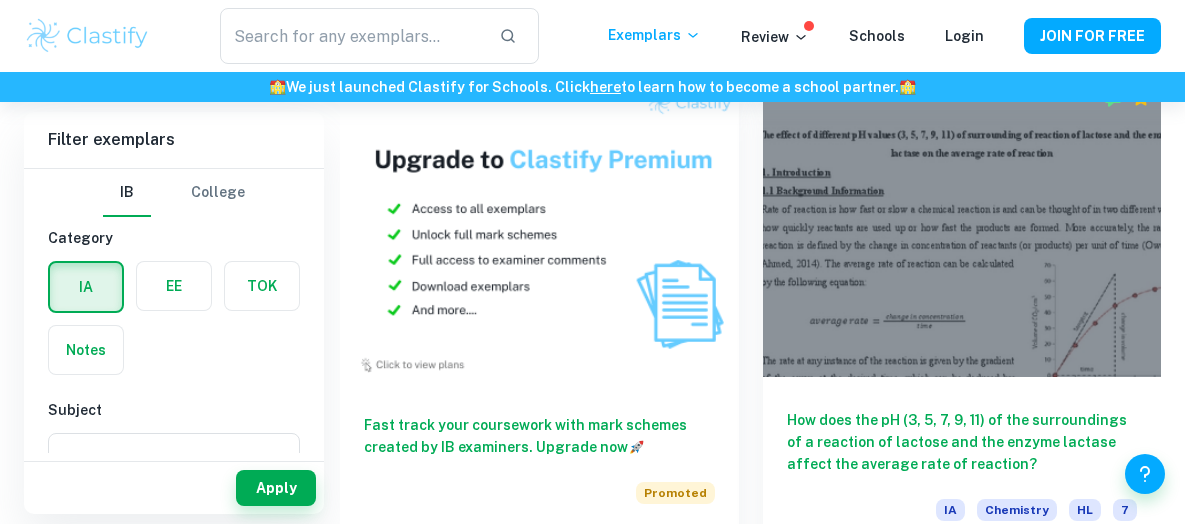 click on "How does the pH (3, 5, 7, 9, 11) of the surroundings of a reaction of lactose and the enzyme lactase affect the average rate of reaction?" at bounding box center [962, 442] 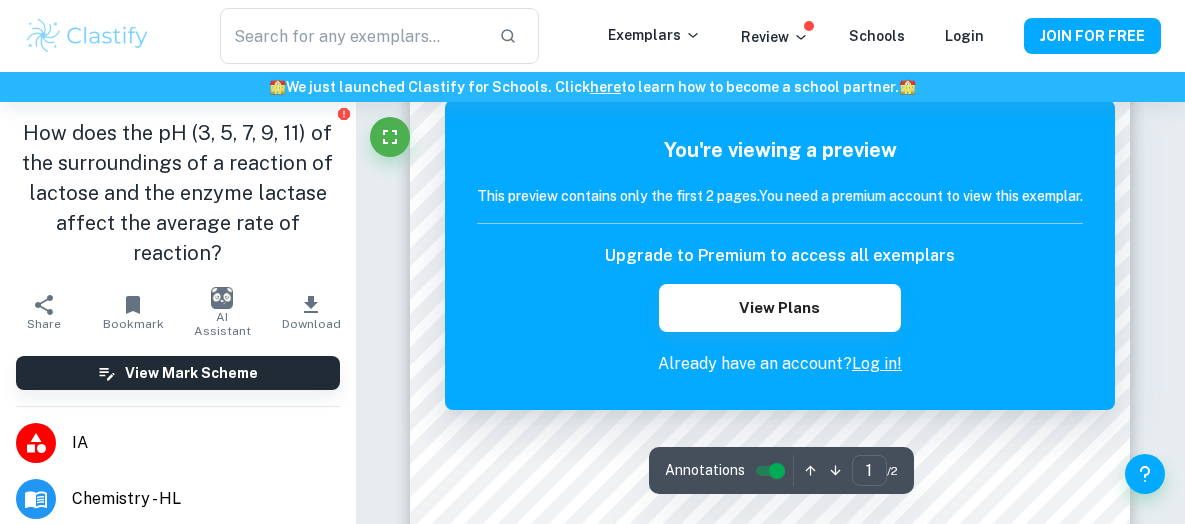scroll, scrollTop: 500, scrollLeft: 0, axis: vertical 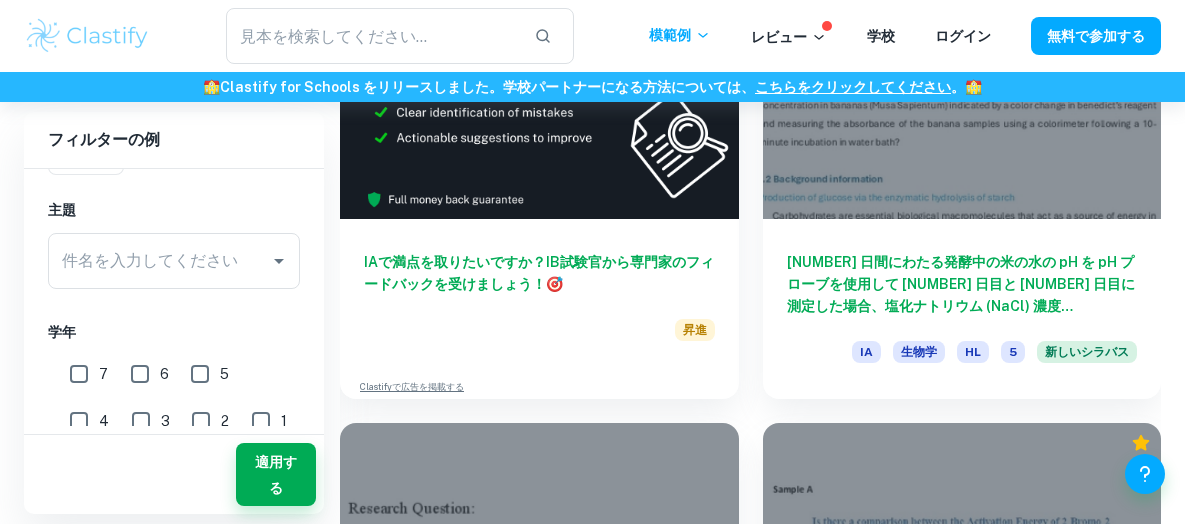 click on "7" at bounding box center [79, 374] 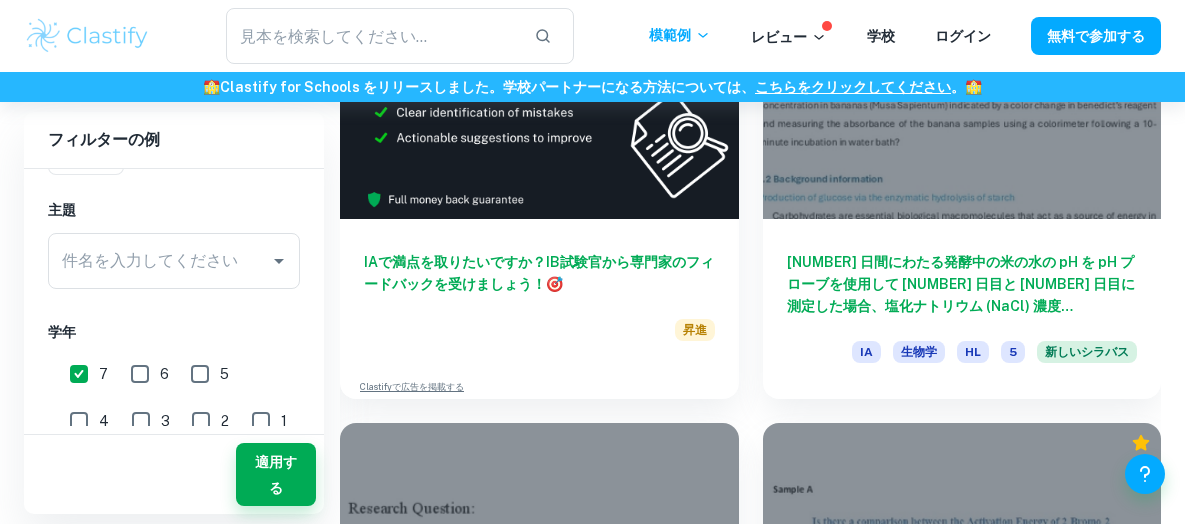 click on "6" at bounding box center [140, 374] 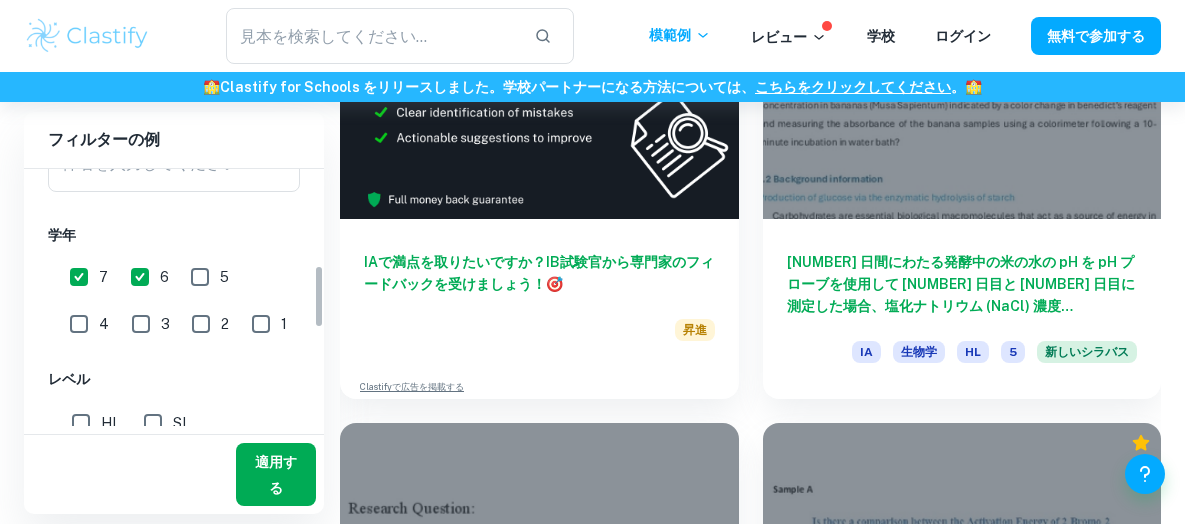 scroll, scrollTop: 400, scrollLeft: 0, axis: vertical 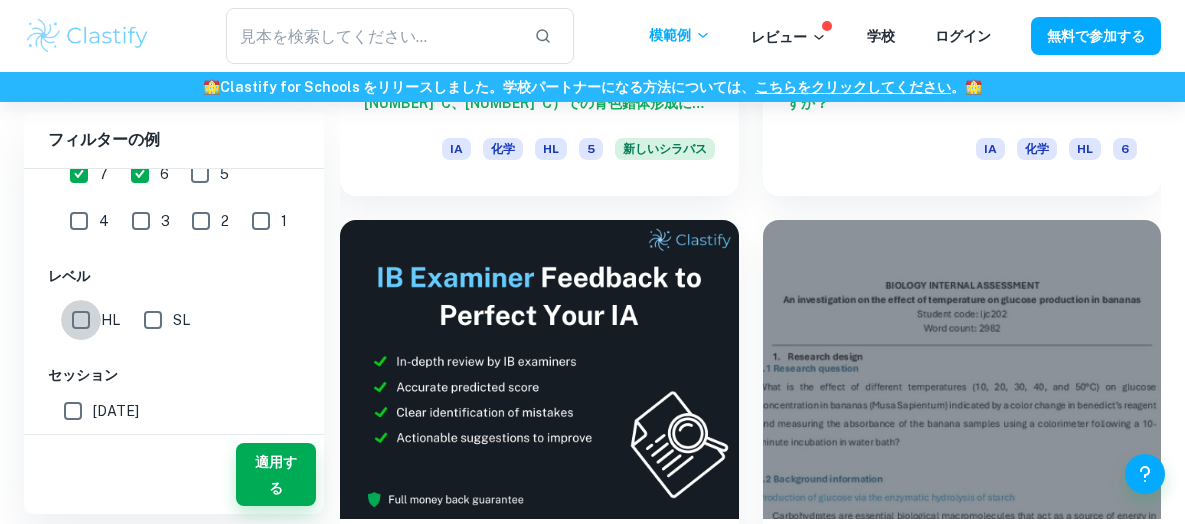 click on "HL" at bounding box center (81, 320) 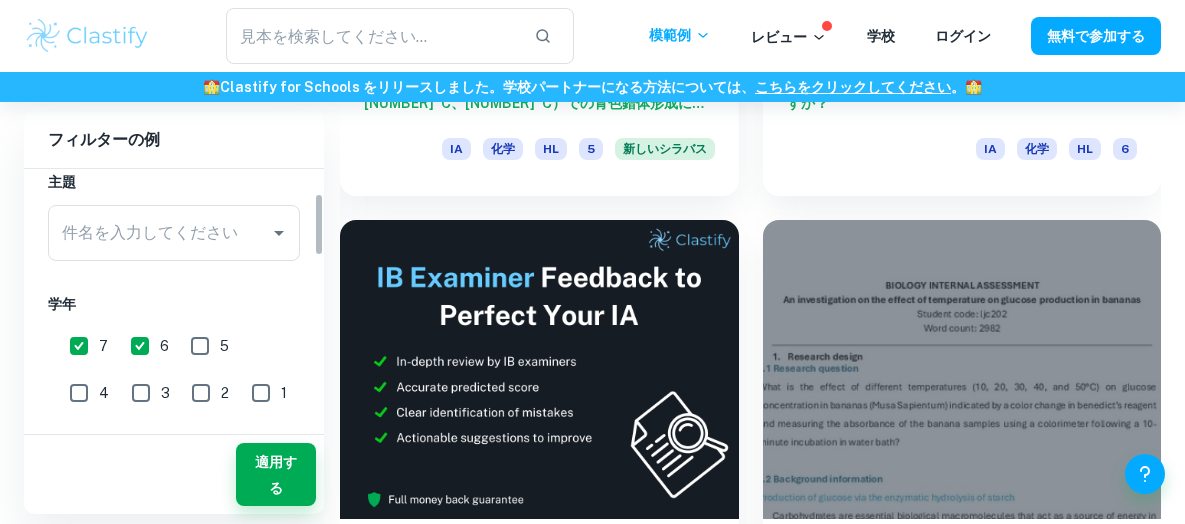 scroll, scrollTop: 100, scrollLeft: 0, axis: vertical 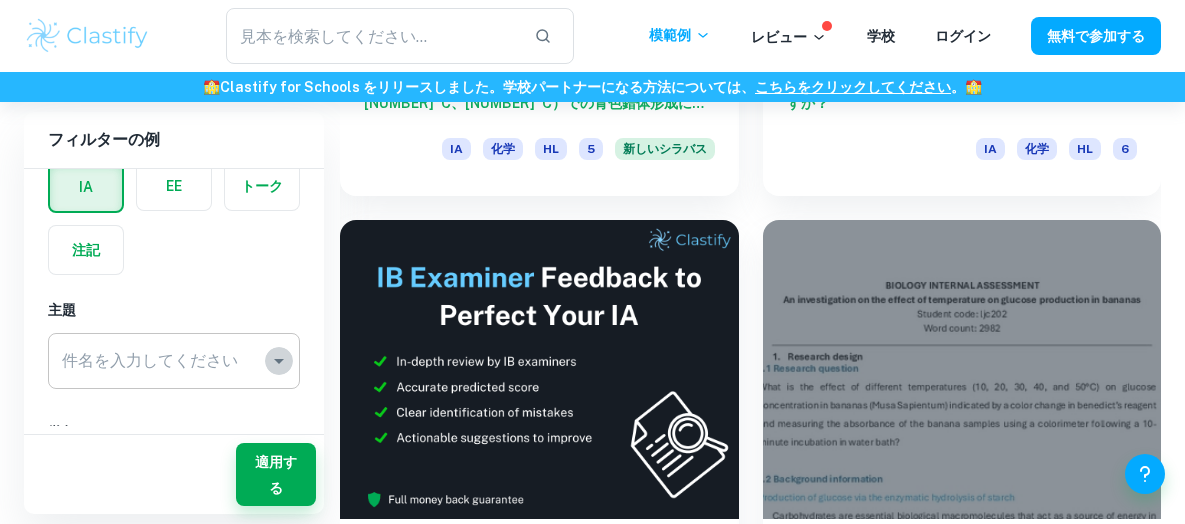 click 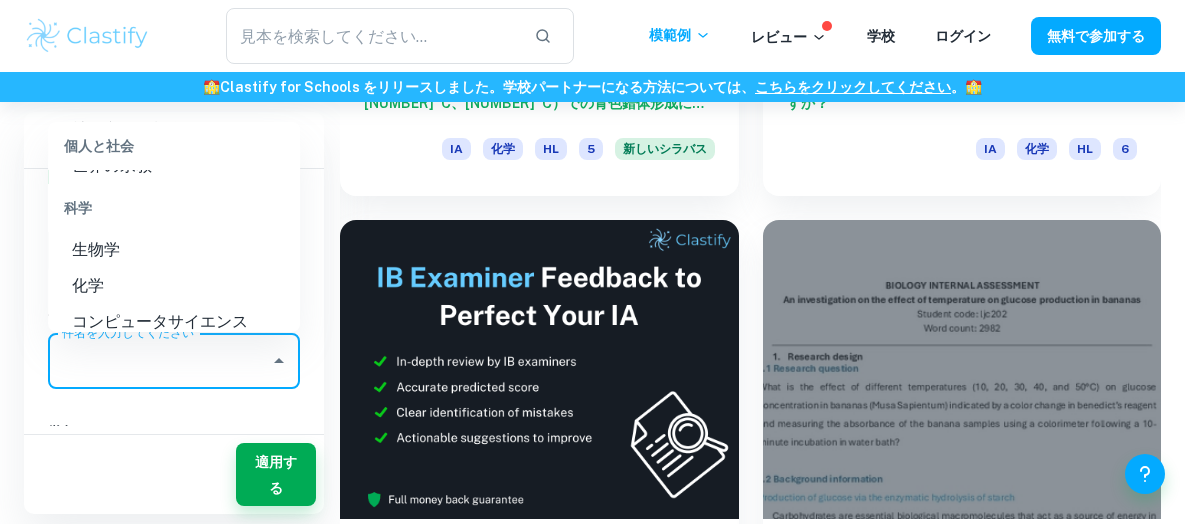 scroll, scrollTop: 2400, scrollLeft: 0, axis: vertical 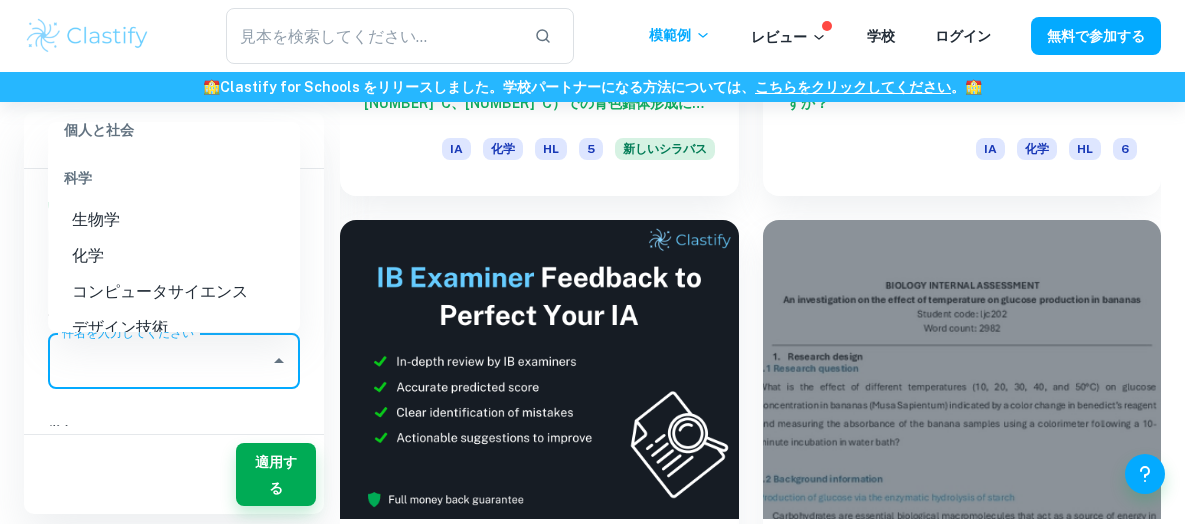 click on "化学" at bounding box center (88, 255) 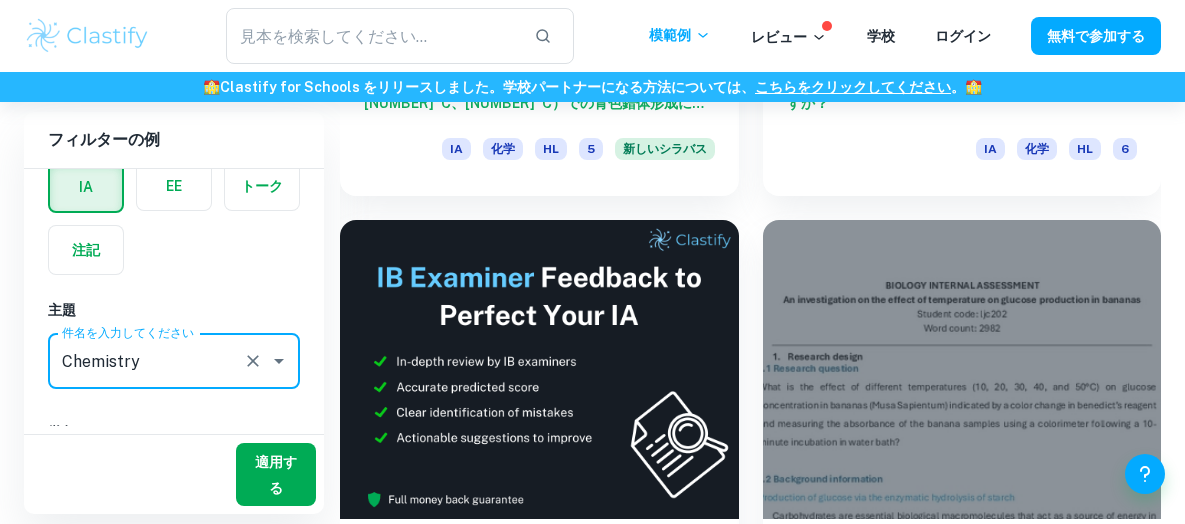 click on "適用する" at bounding box center [276, 475] 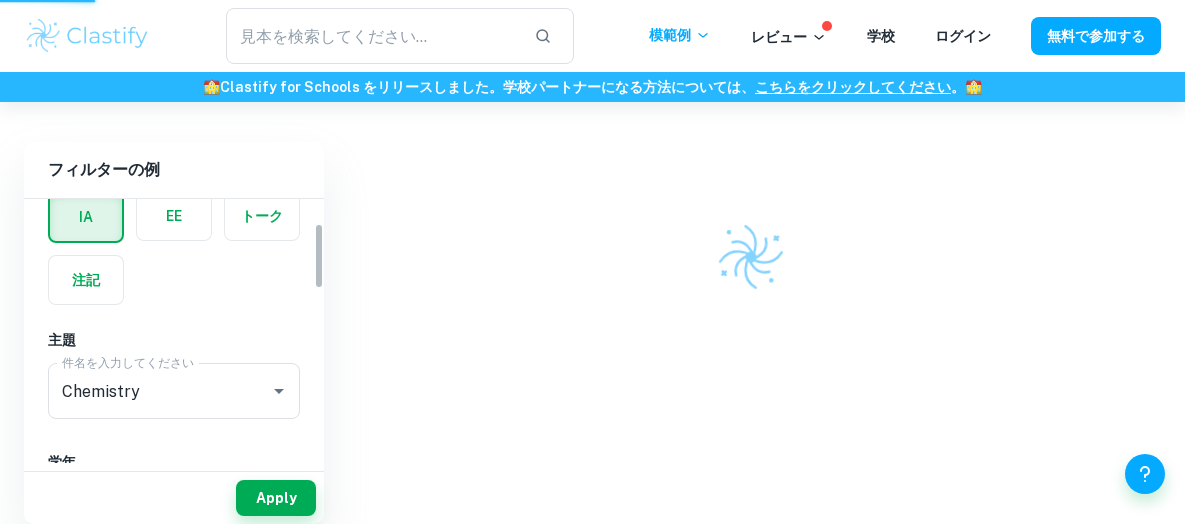 scroll, scrollTop: 521, scrollLeft: 0, axis: vertical 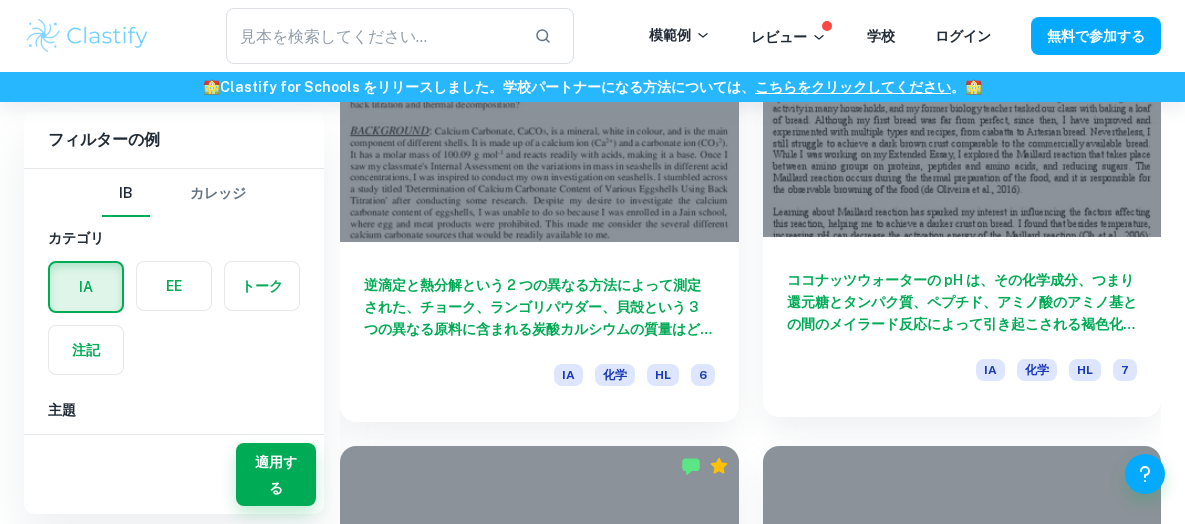 click on "ココナッツウォーターの pH は、その化学成分、つまり還元糖とタンパク質、ペプチド、アミノ酸のアミノ基との間のメイラード反応によって引き起こされる褐色化（吸光度として測定）にどの程度影響しますか?" at bounding box center (962, 313) 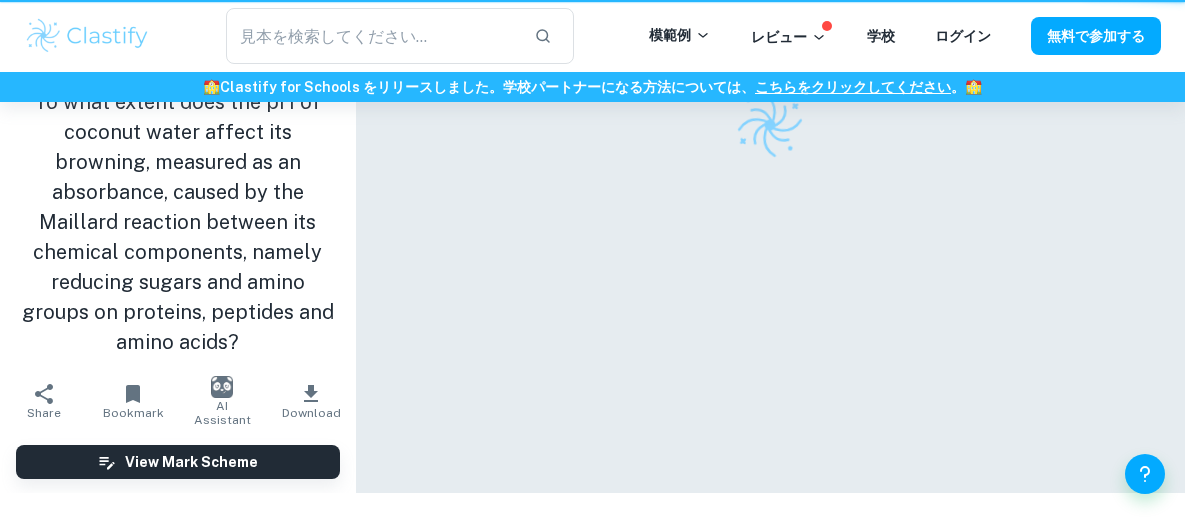 scroll, scrollTop: 0, scrollLeft: 0, axis: both 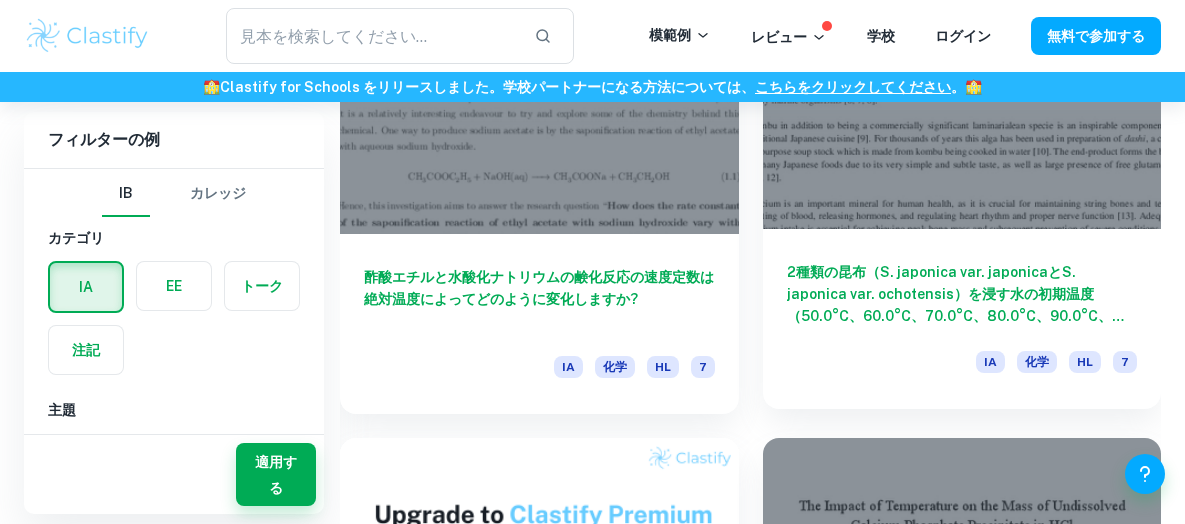 click on "2種類の昆布（S. japonica var. japonicaとS. japonica var. ochotensis）を浸す水の初期温度（50.0°C、60.0°C、70.0°C、80.0°C、90.0°C、100.0°C）は、エデト酸二ナトリウム二水和物0.125 mol L-1溶液とエリオクロムブラックT指示薬を使用した錯滴定で測定した、調製した昆布だし中のカルシウム含有量（mg）にどのような影響を与えますか？" at bounding box center (962, 338) 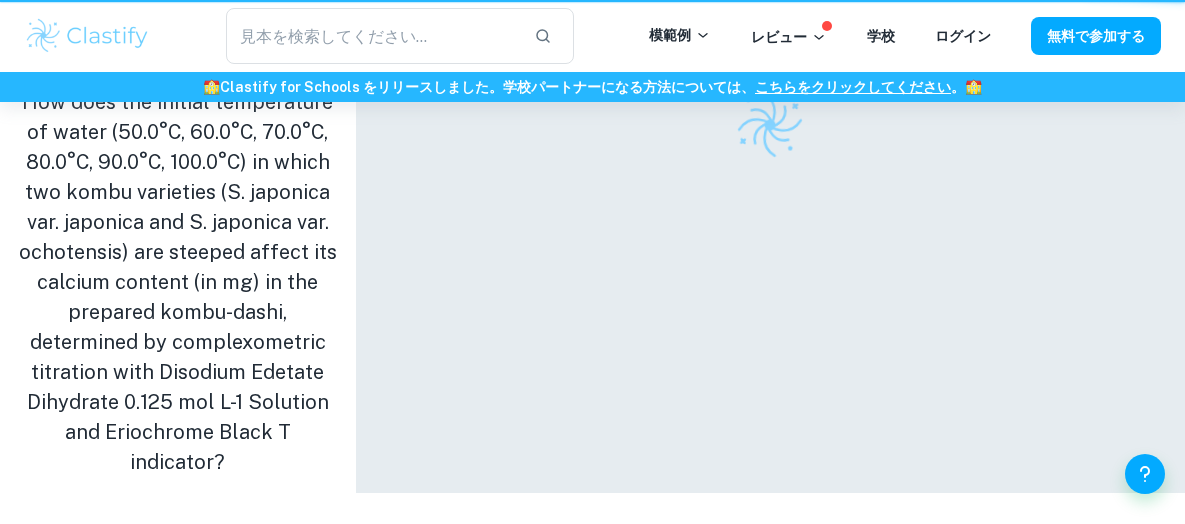 scroll, scrollTop: 0, scrollLeft: 0, axis: both 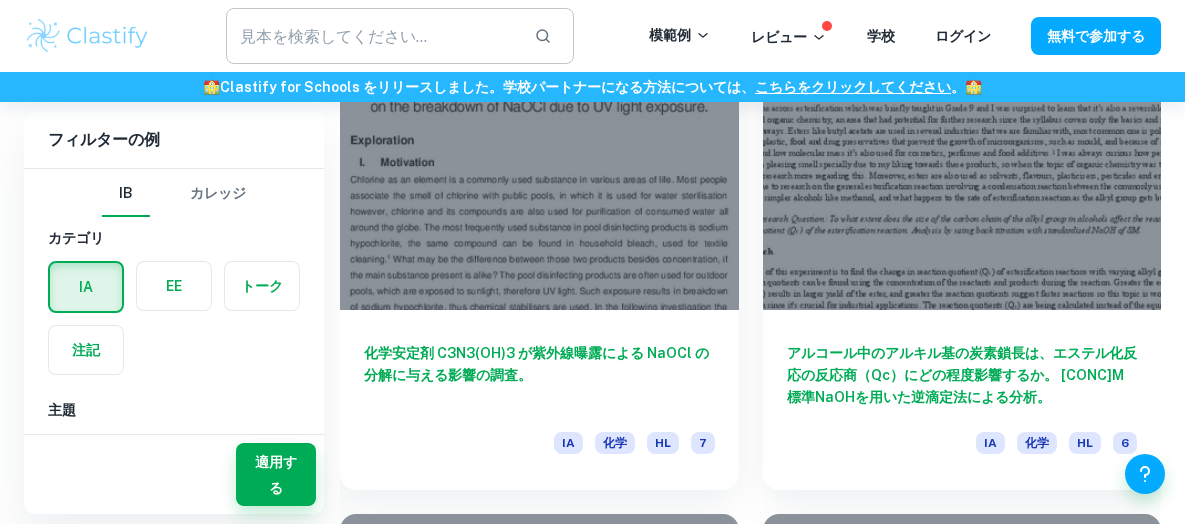 click at bounding box center [372, 36] 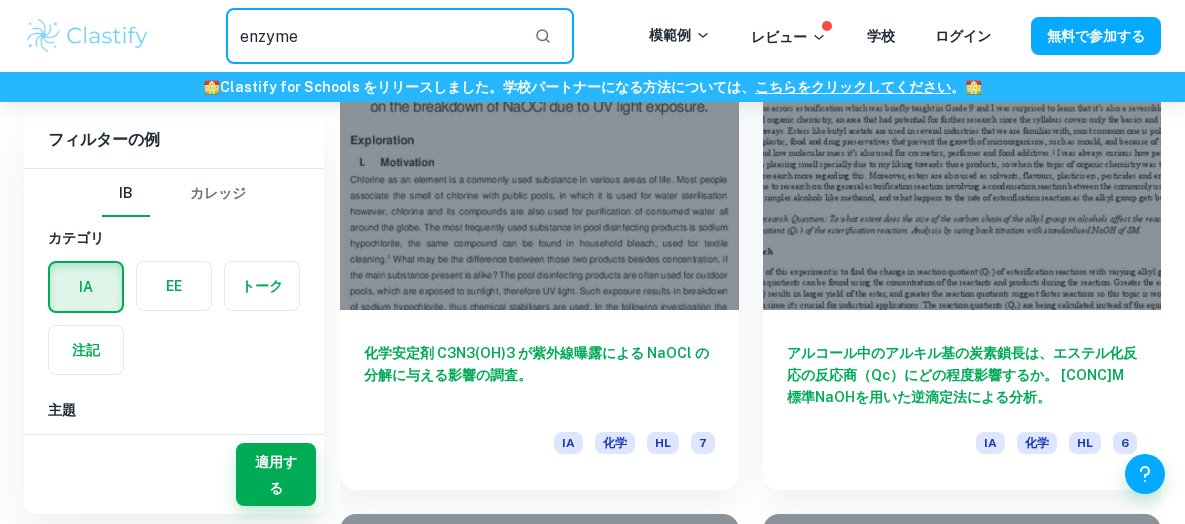 type on "enzyme" 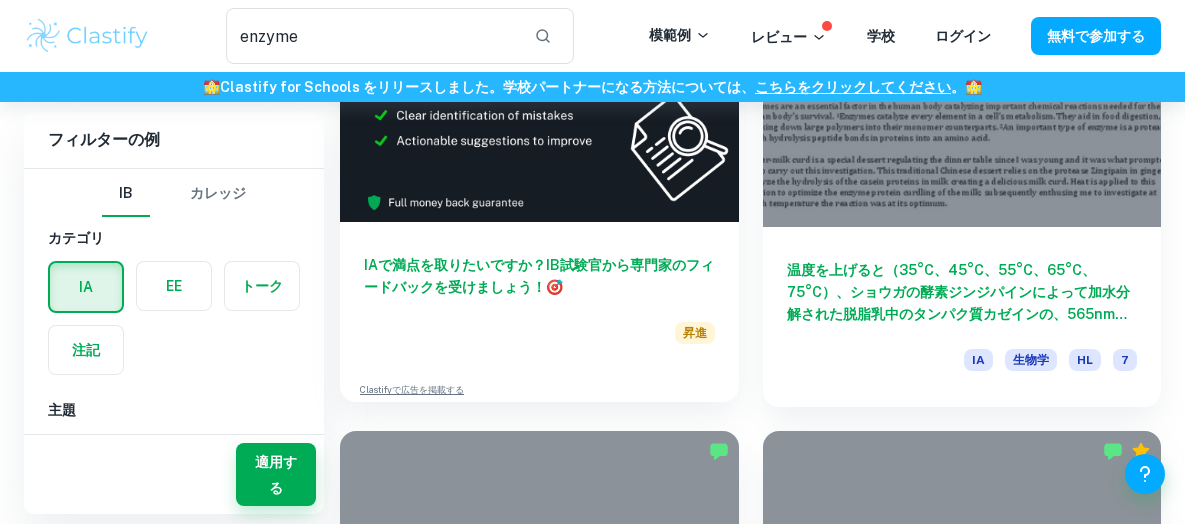 scroll, scrollTop: 800, scrollLeft: 0, axis: vertical 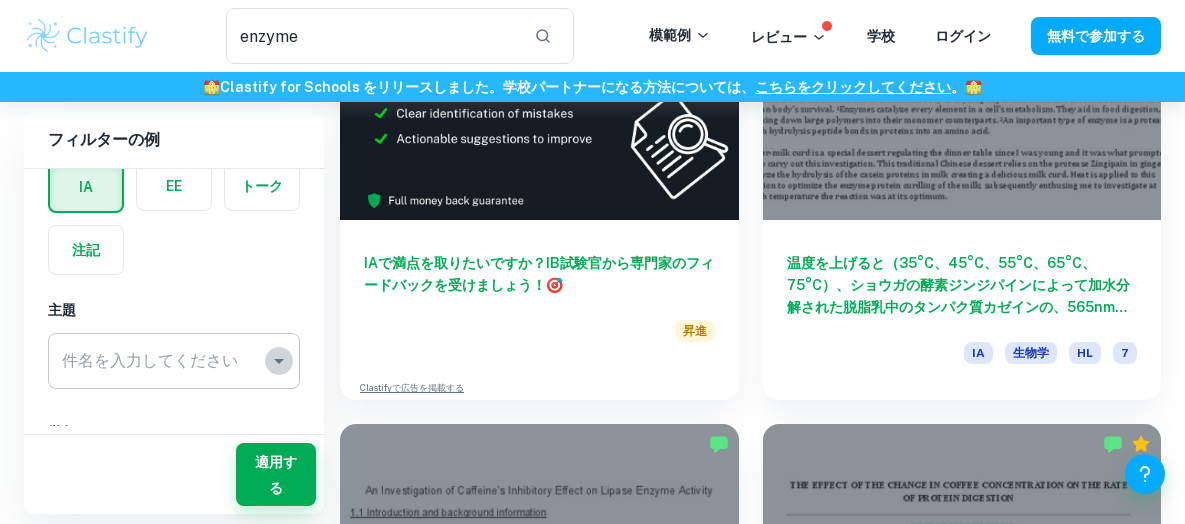 click 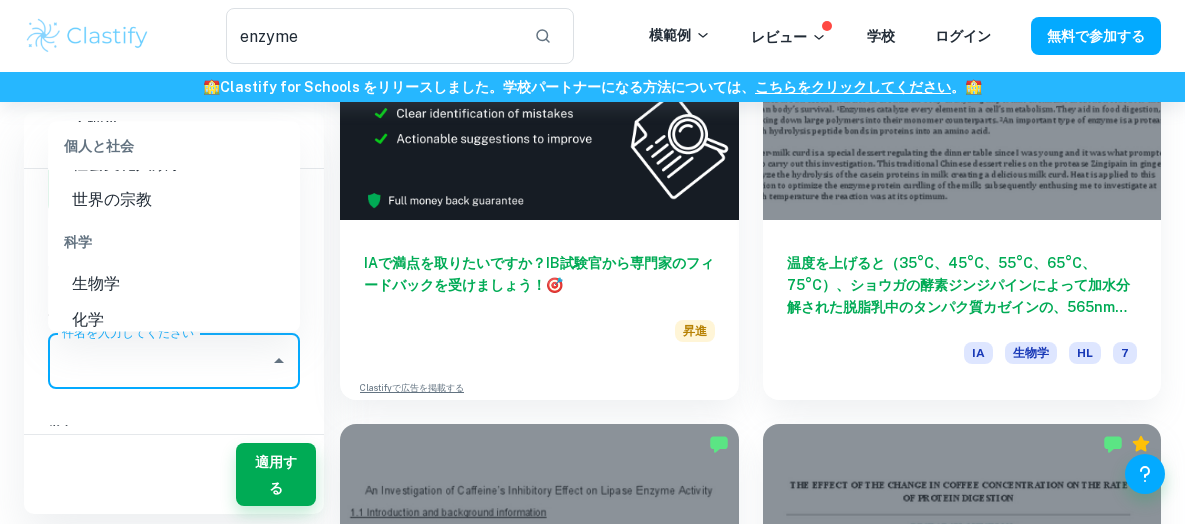 scroll, scrollTop: 2500, scrollLeft: 0, axis: vertical 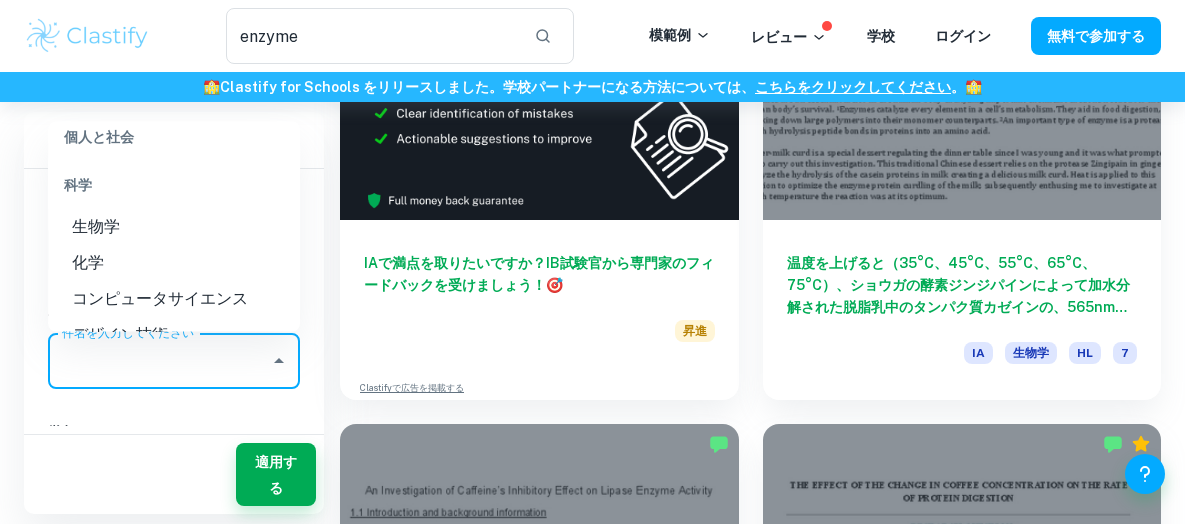 click on "化学" at bounding box center (174, 264) 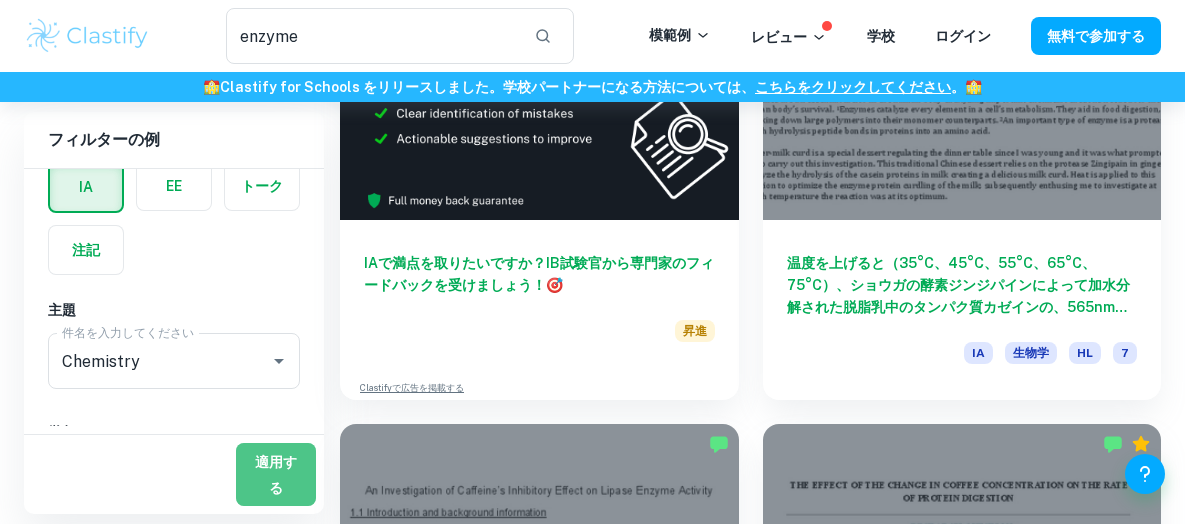 click on "適用する" at bounding box center [276, 474] 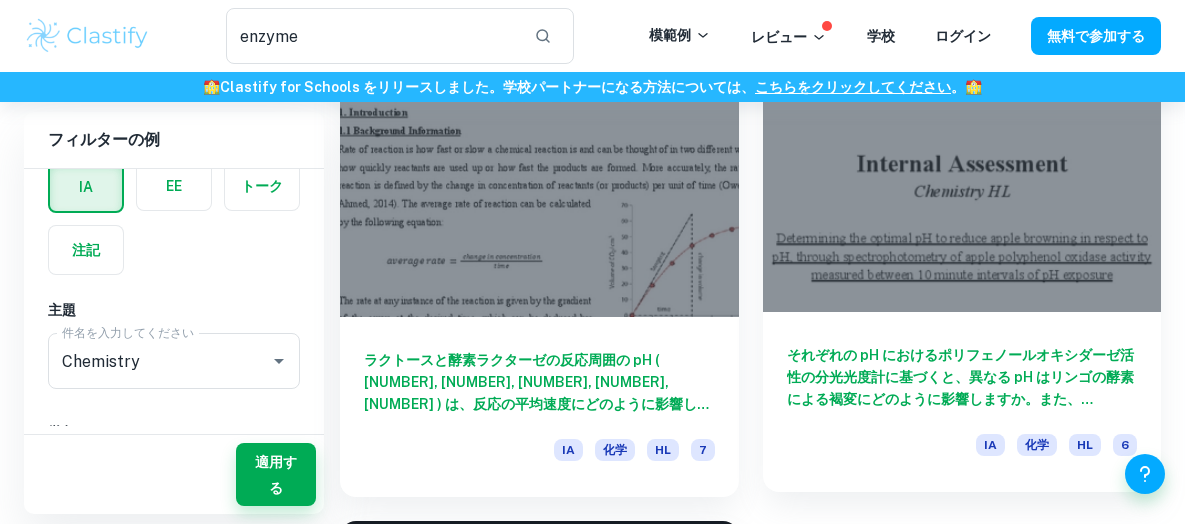 scroll, scrollTop: 241, scrollLeft: 0, axis: vertical 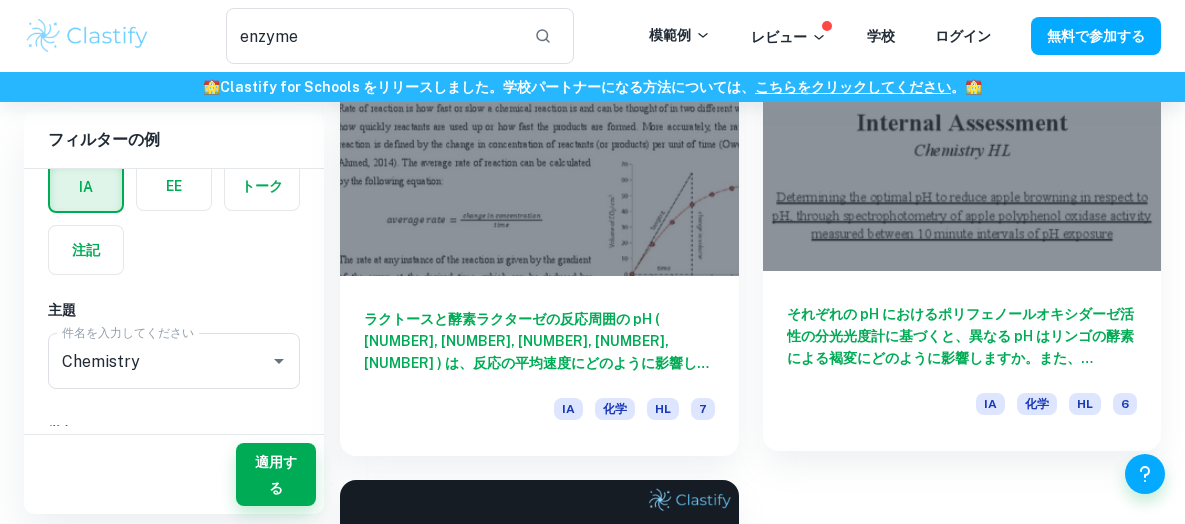 drag, startPoint x: 897, startPoint y: 399, endPoint x: 766, endPoint y: 379, distance: 132.51793 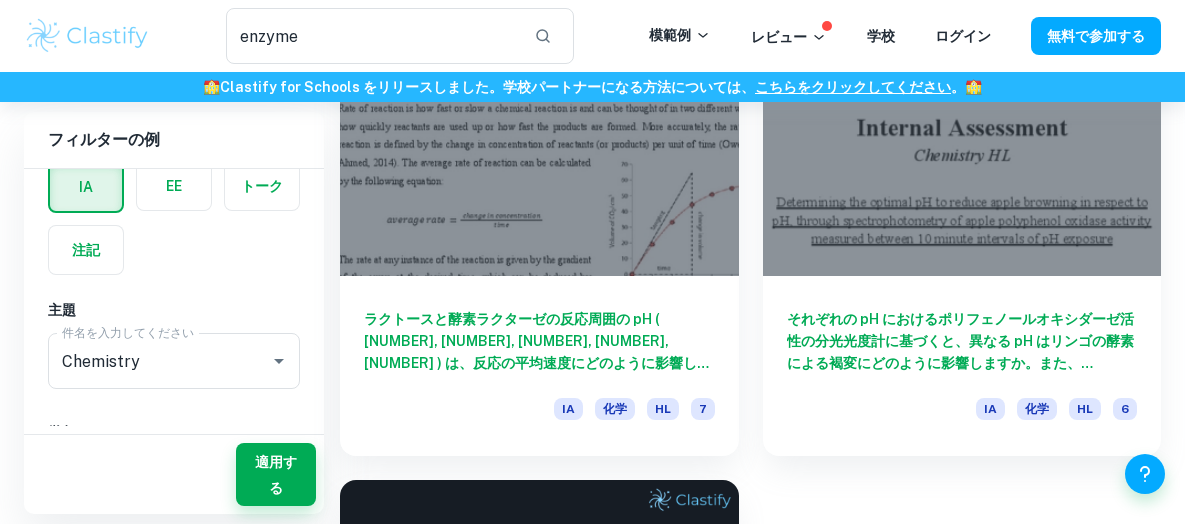 drag, startPoint x: 766, startPoint y: 379, endPoint x: 751, endPoint y: 297, distance: 83.360664 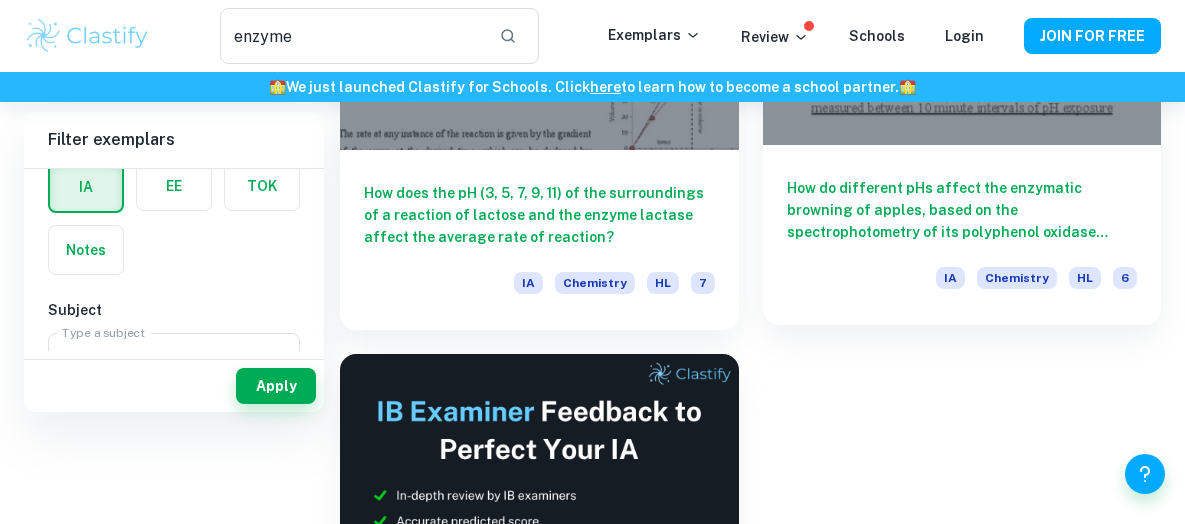scroll, scrollTop: 0, scrollLeft: 0, axis: both 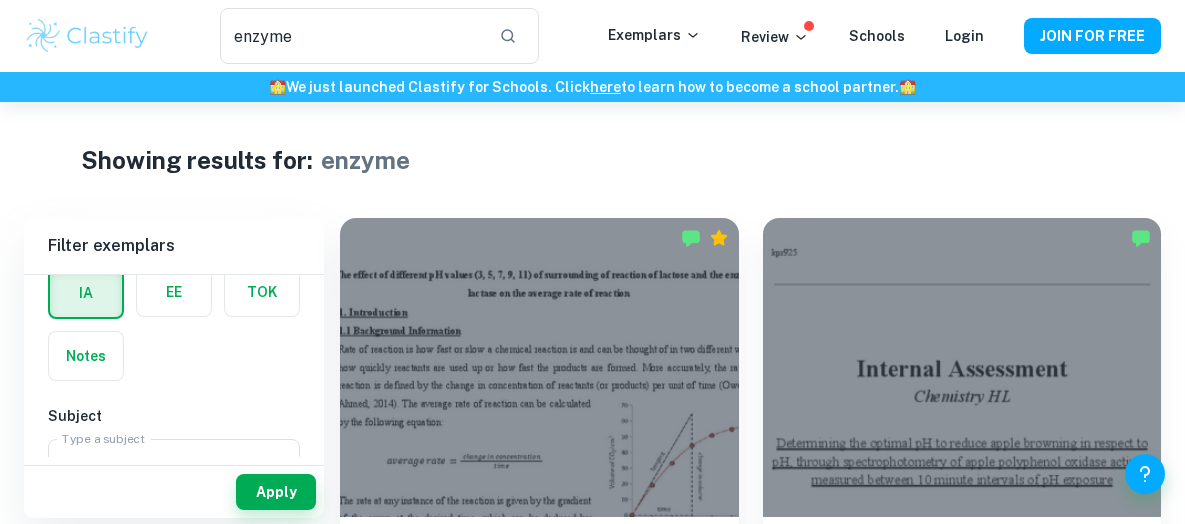 click on "Showing results for: enzyme" at bounding box center (592, 160) 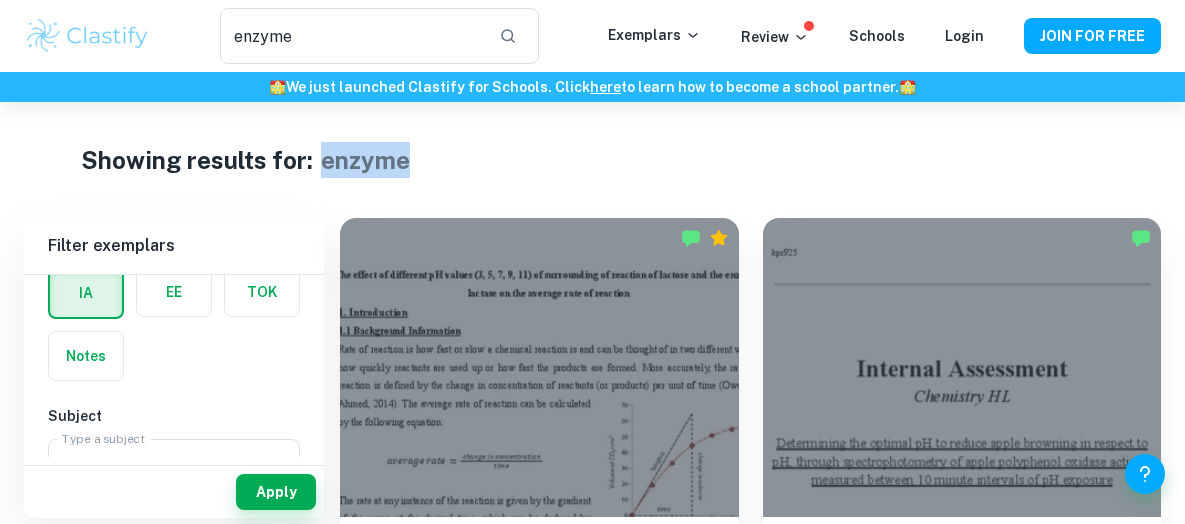 click on "enzyme" at bounding box center (365, 160) 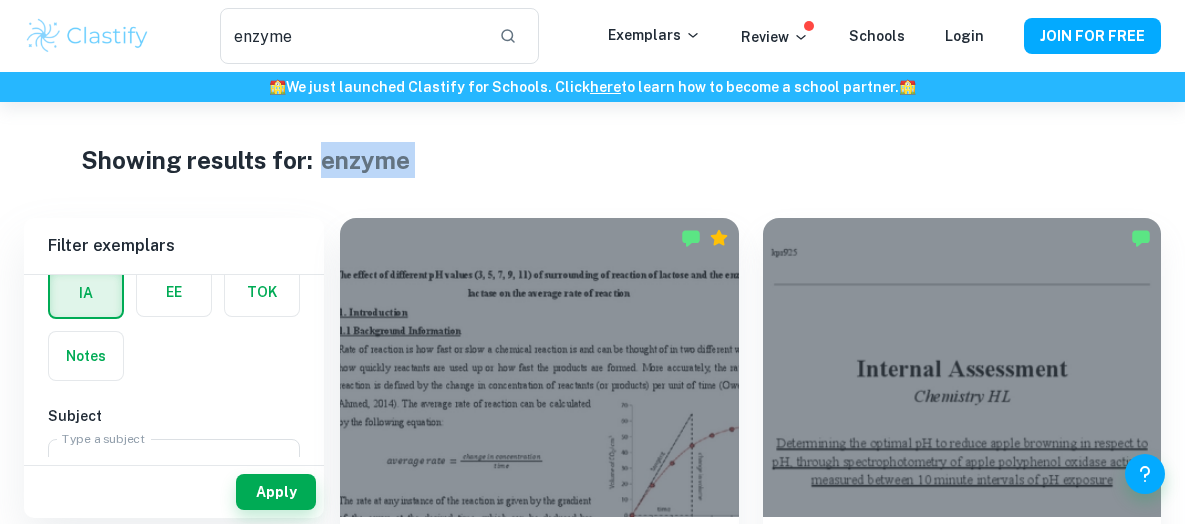 click on "enzyme" at bounding box center (365, 160) 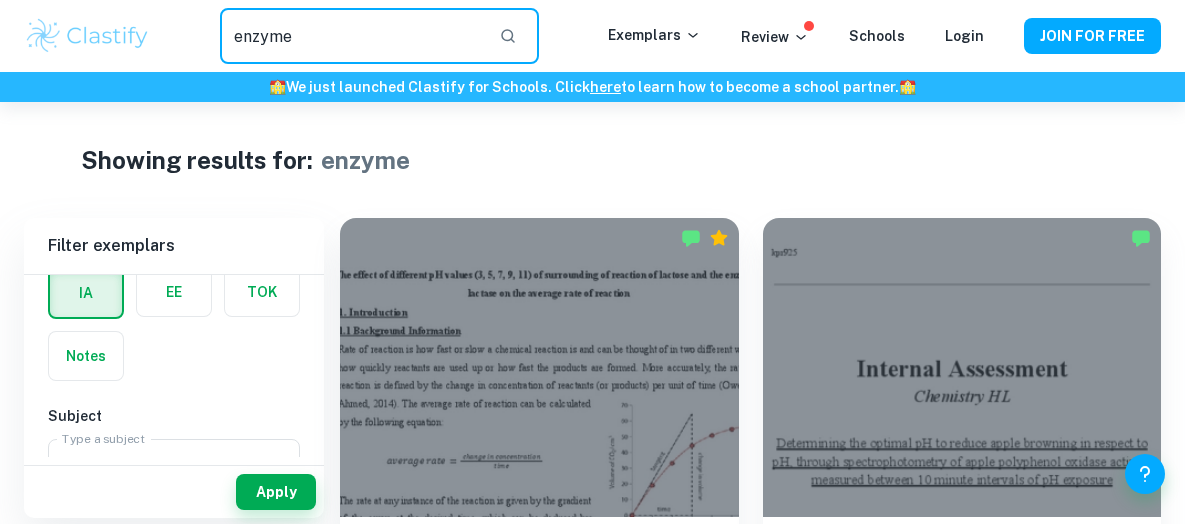 click on "enzyme" at bounding box center (352, 36) 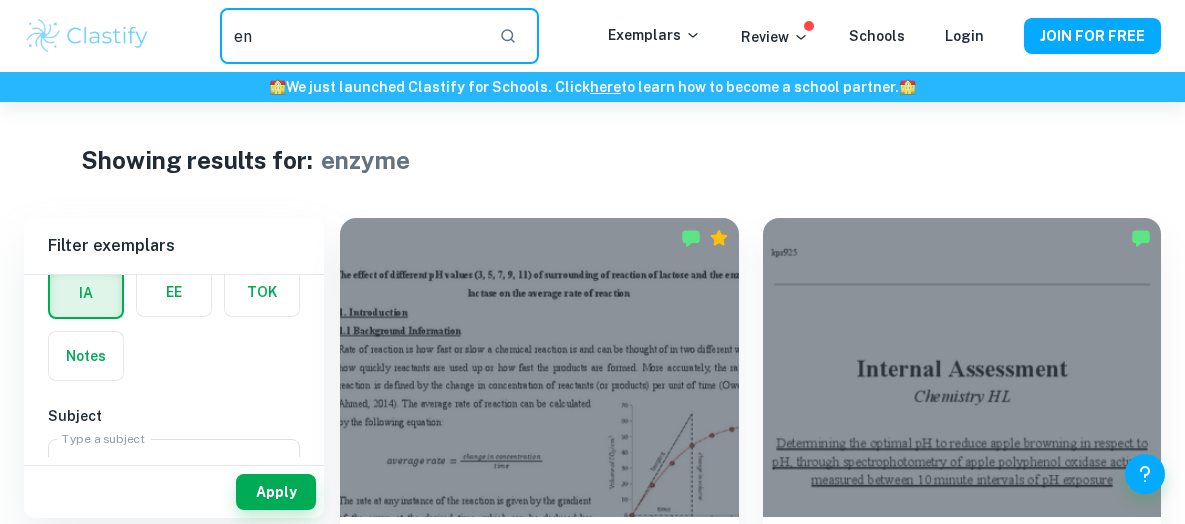type on "e" 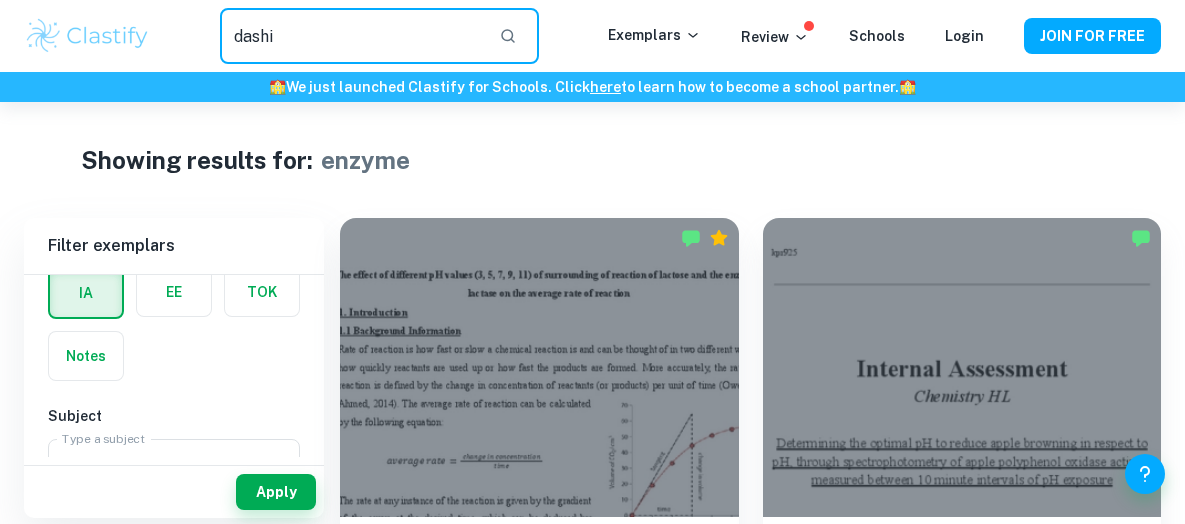 click 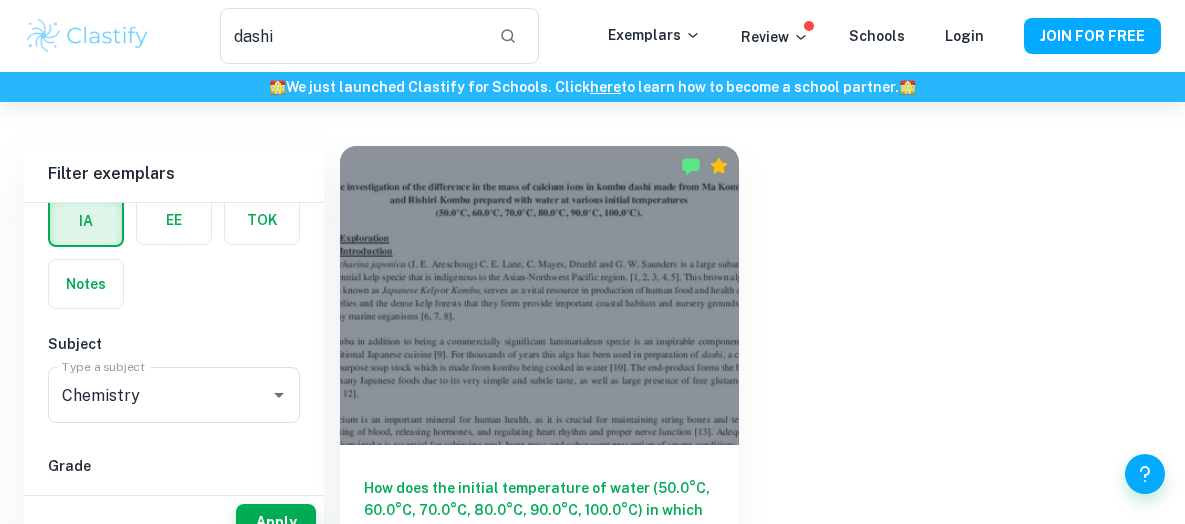 scroll, scrollTop: 172, scrollLeft: 0, axis: vertical 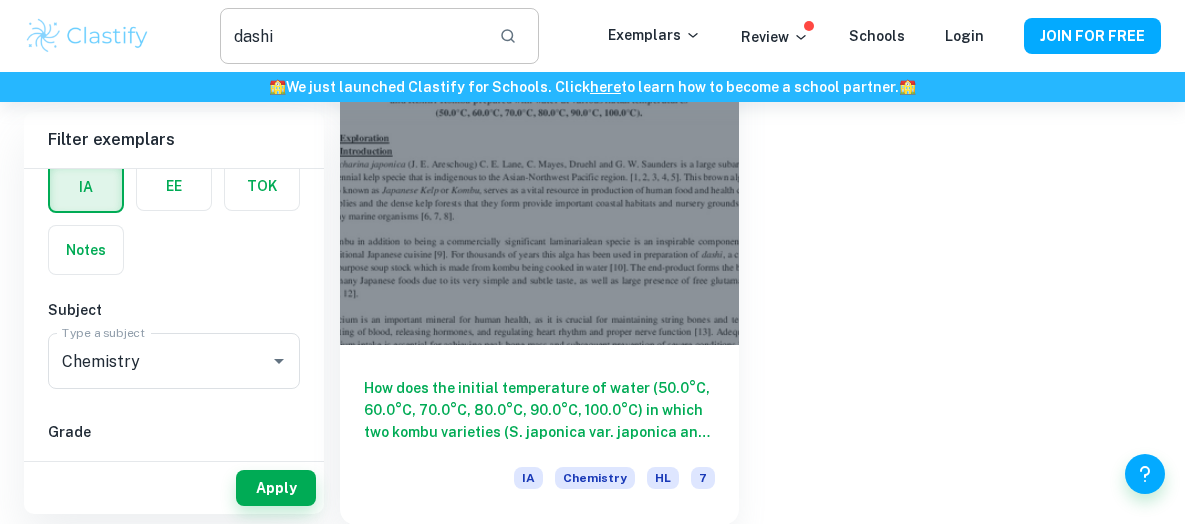 click on "dashi" at bounding box center [352, 36] 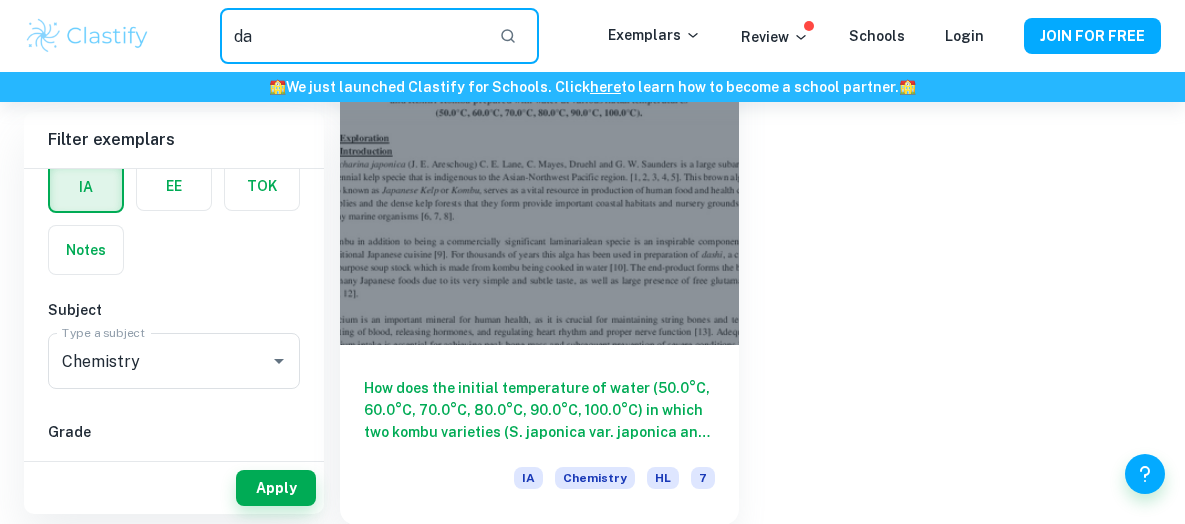 type on "d" 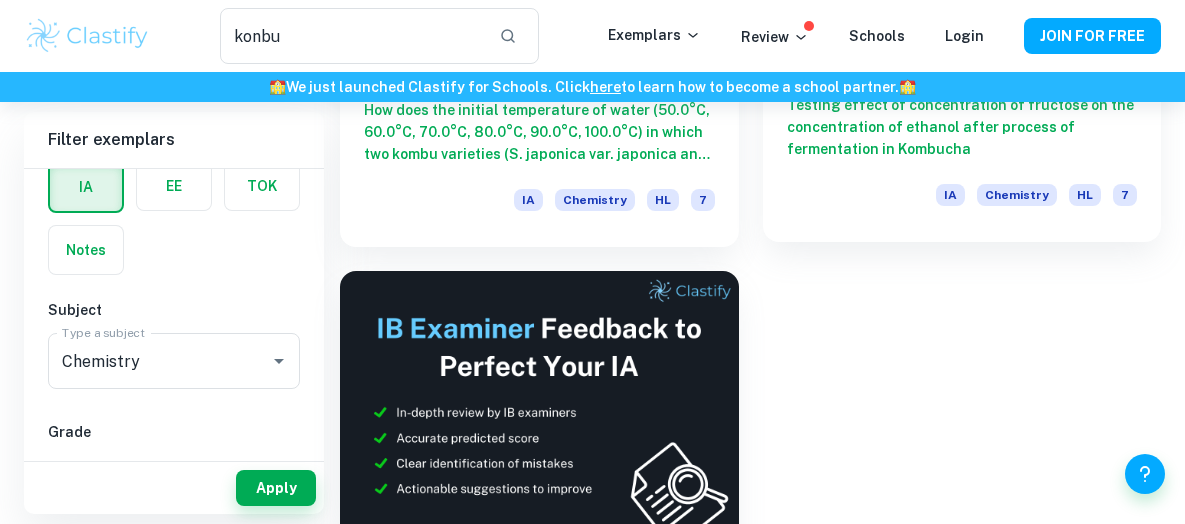 scroll, scrollTop: 241, scrollLeft: 0, axis: vertical 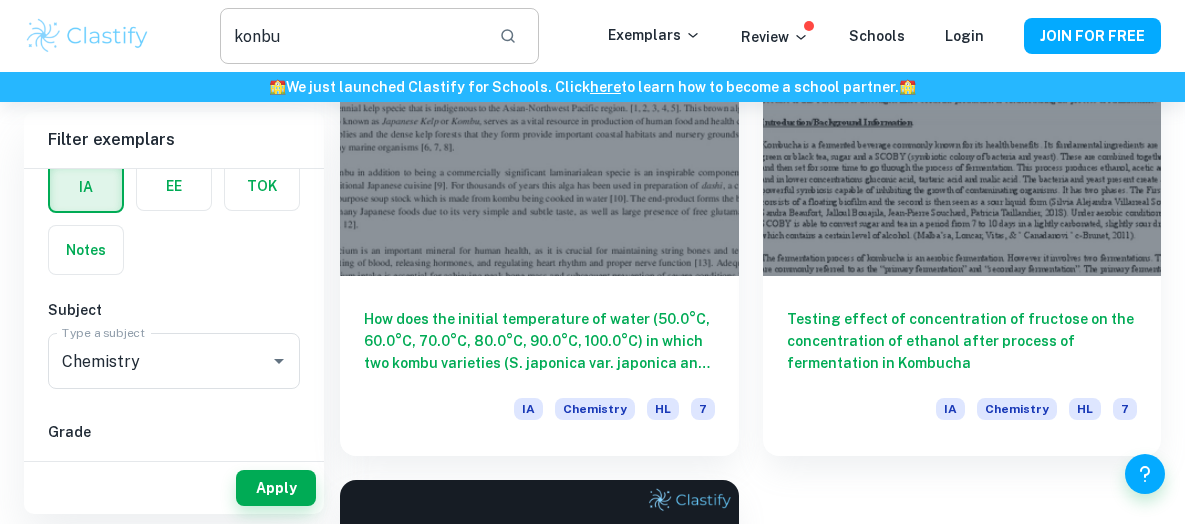 click on "konbu" at bounding box center [352, 36] 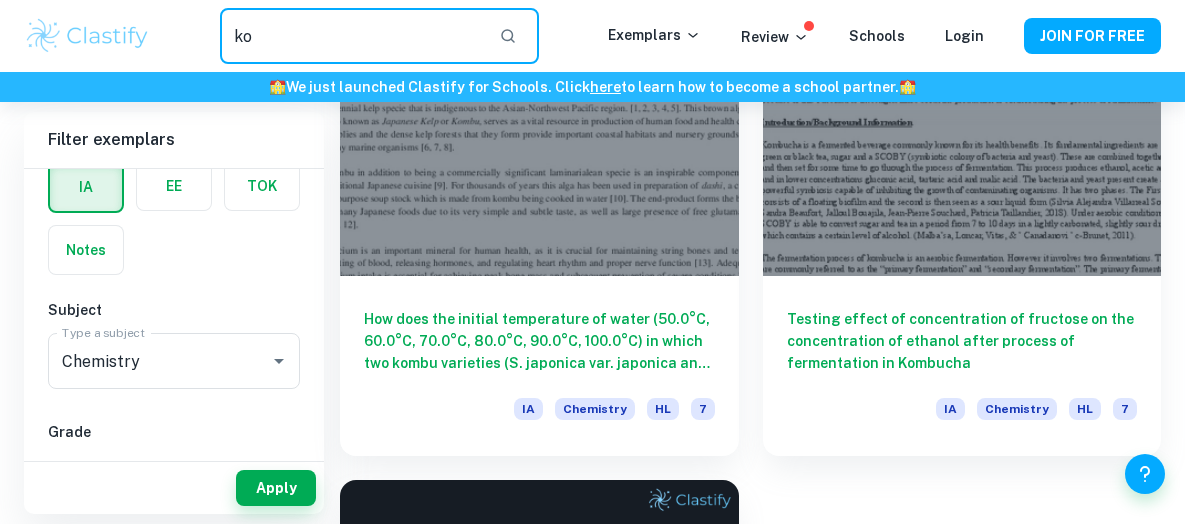 type on "k" 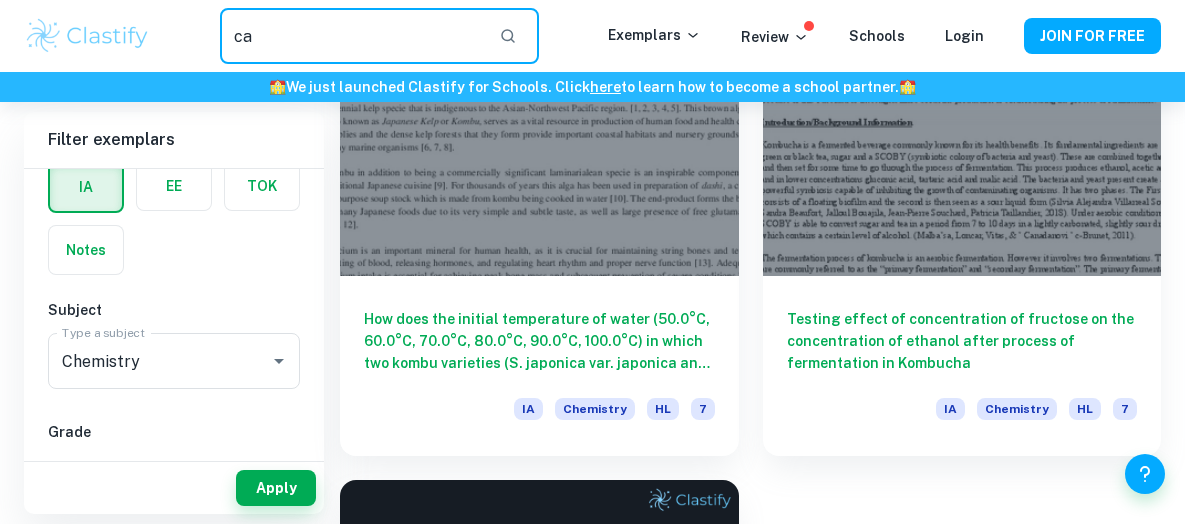 type on "c" 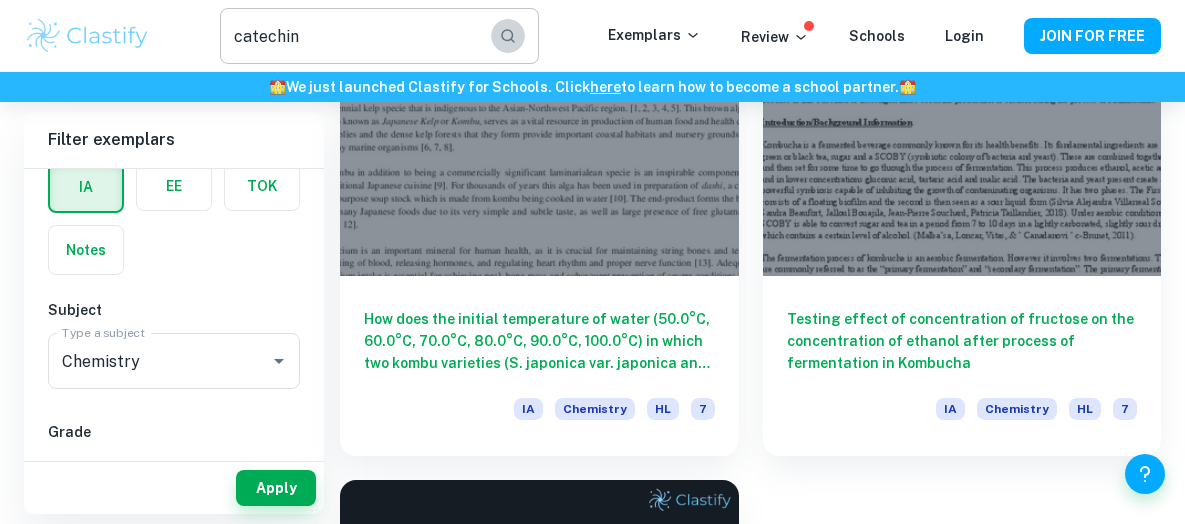 click 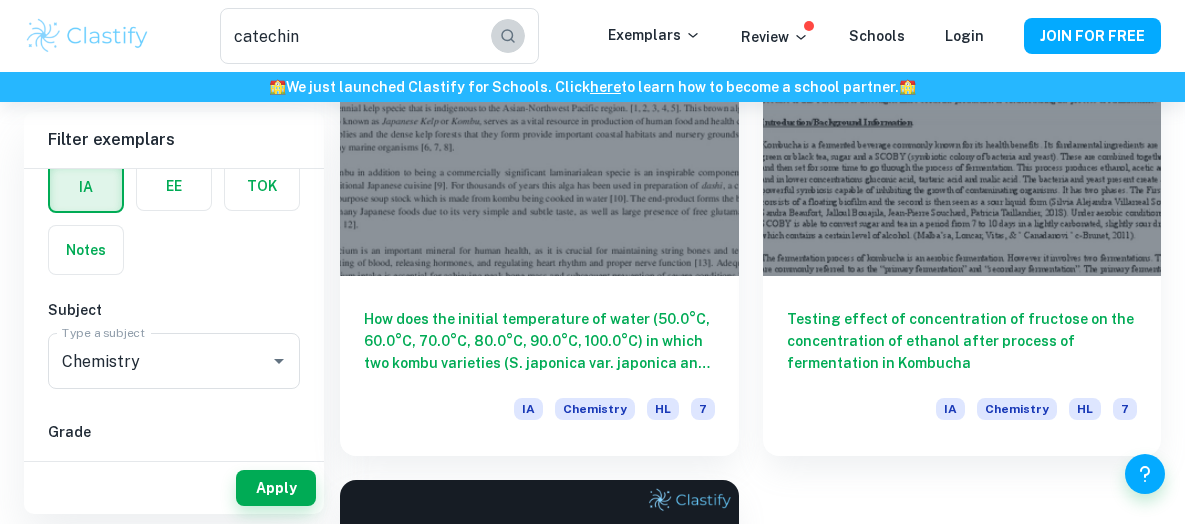 scroll, scrollTop: 0, scrollLeft: 0, axis: both 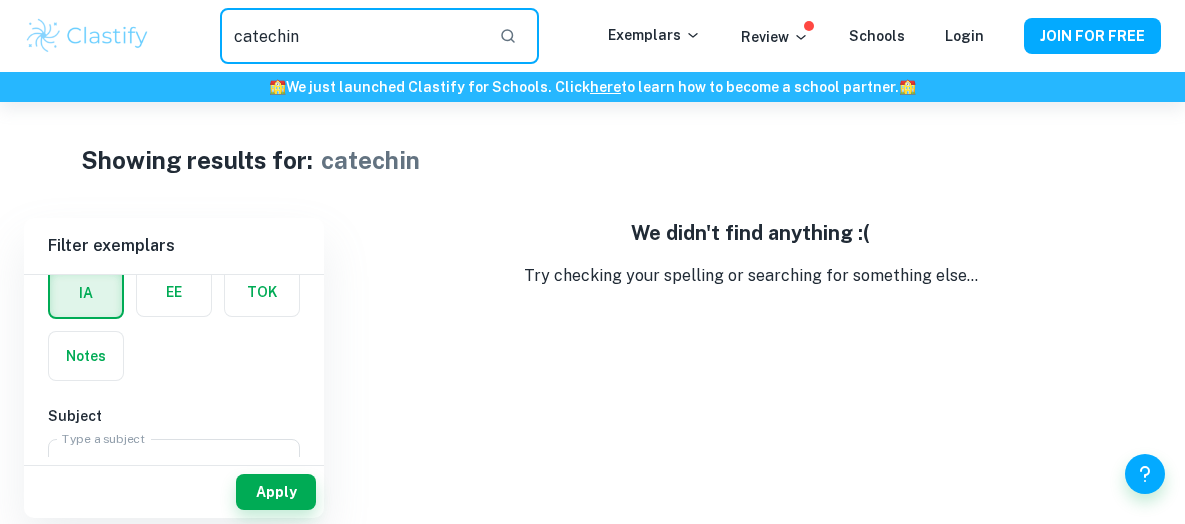 click on "catechin" at bounding box center (352, 36) 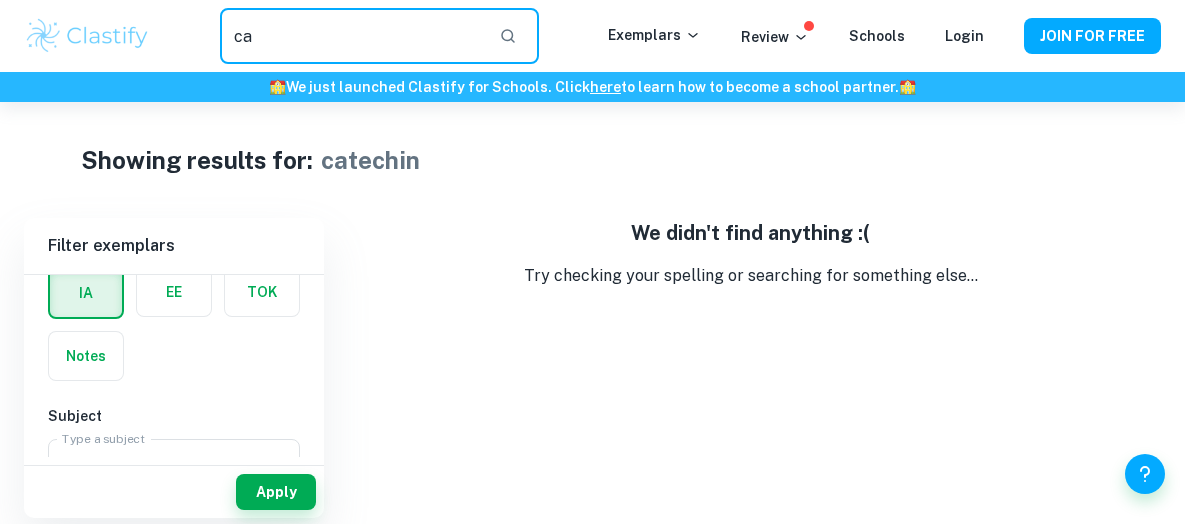 type on "c" 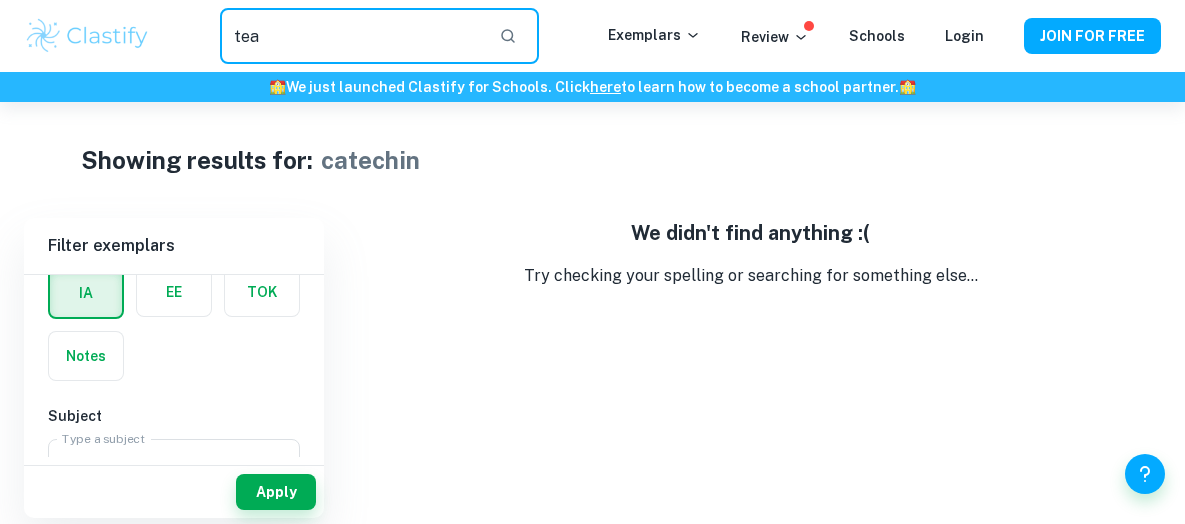 click 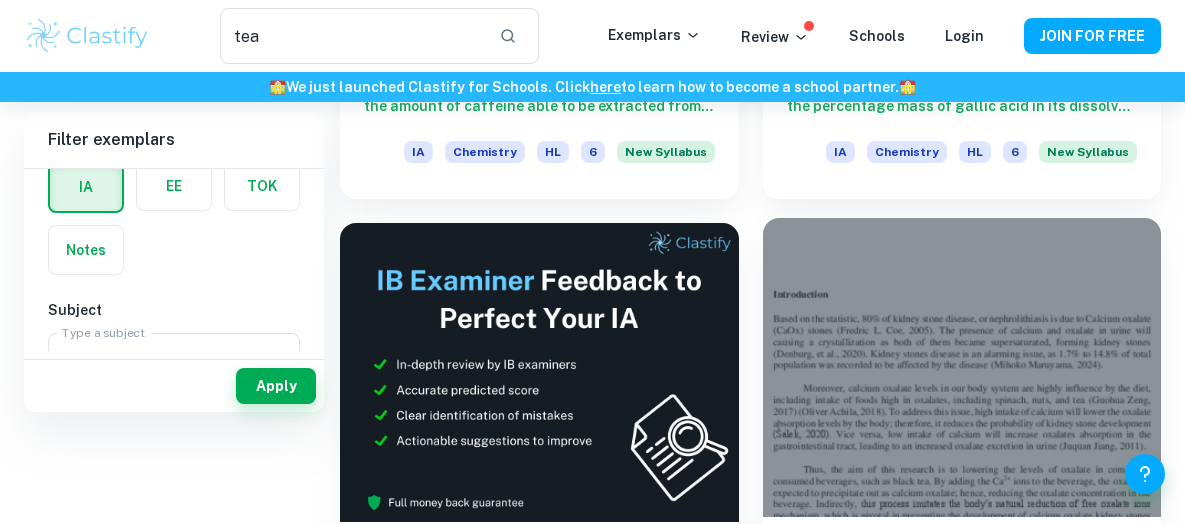 scroll, scrollTop: 0, scrollLeft: 0, axis: both 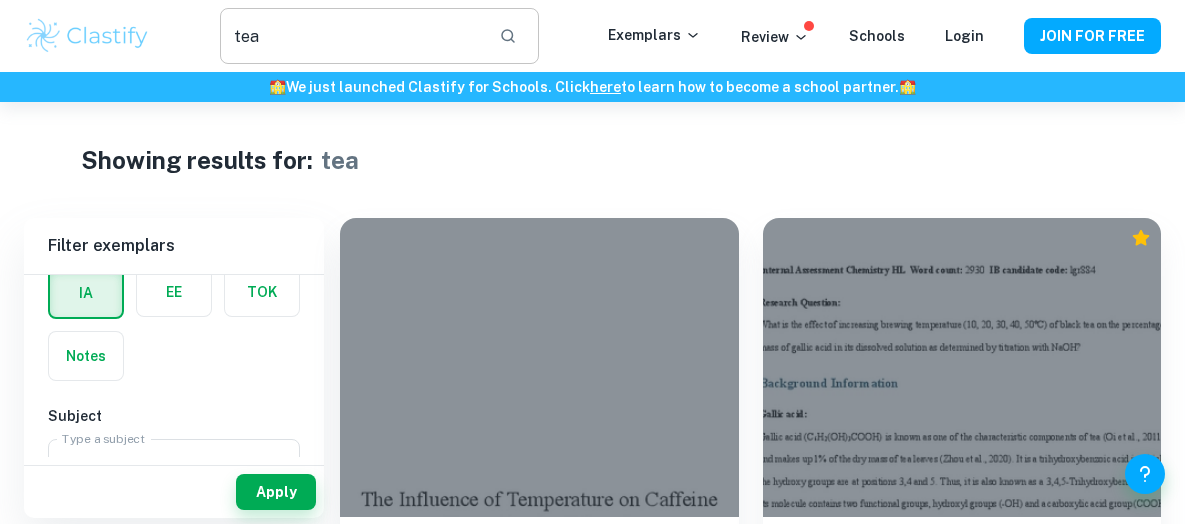 click on "tea" at bounding box center (352, 36) 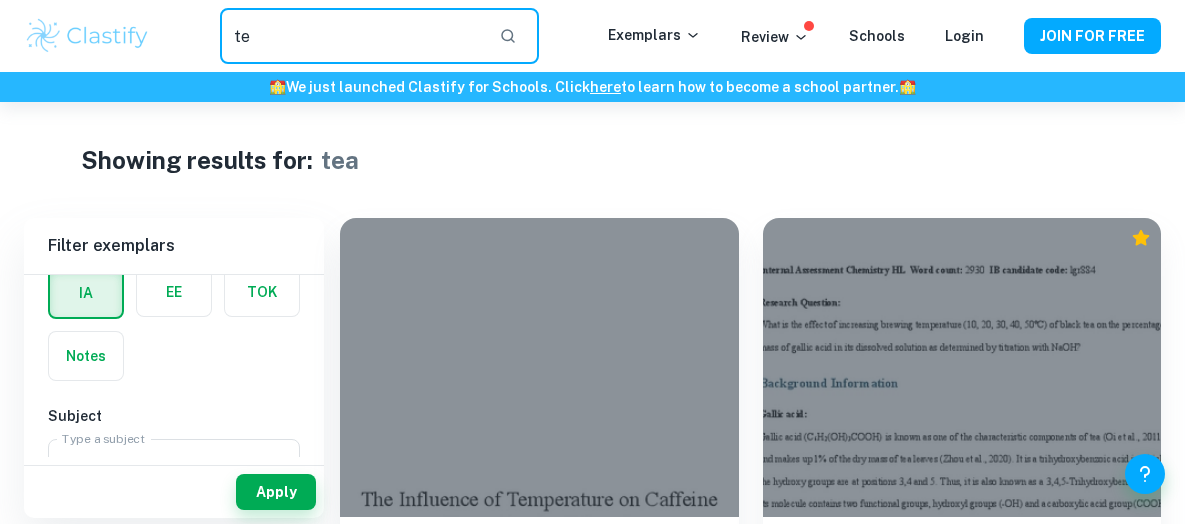 type on "t" 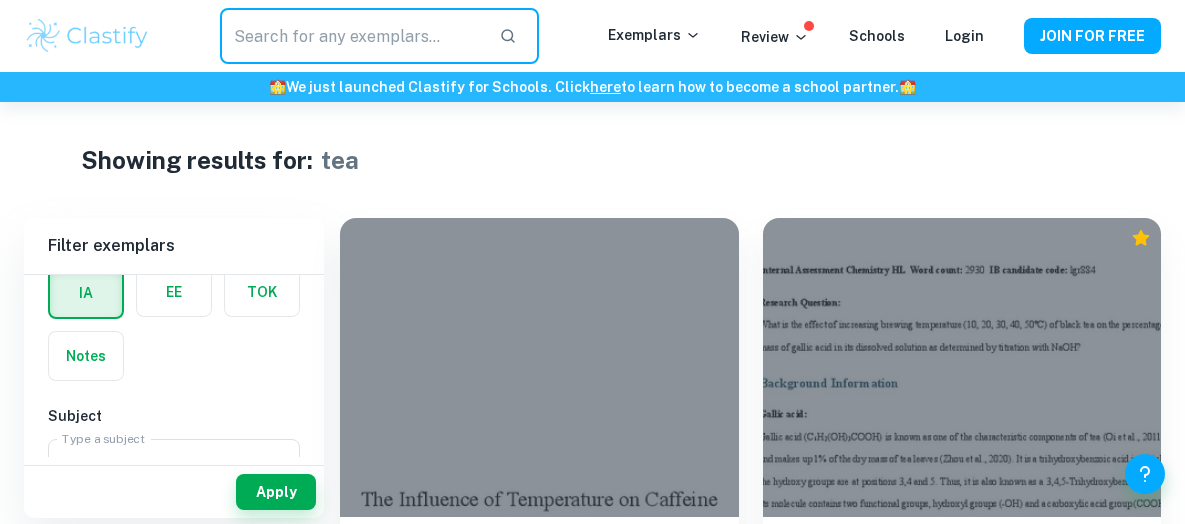 click at bounding box center [352, 36] 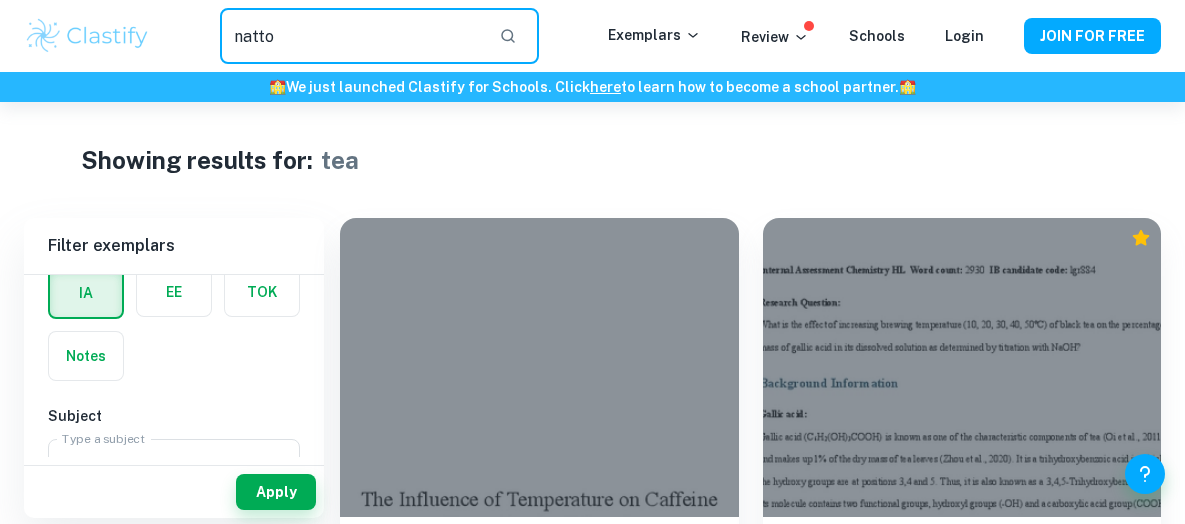 click at bounding box center [508, 36] 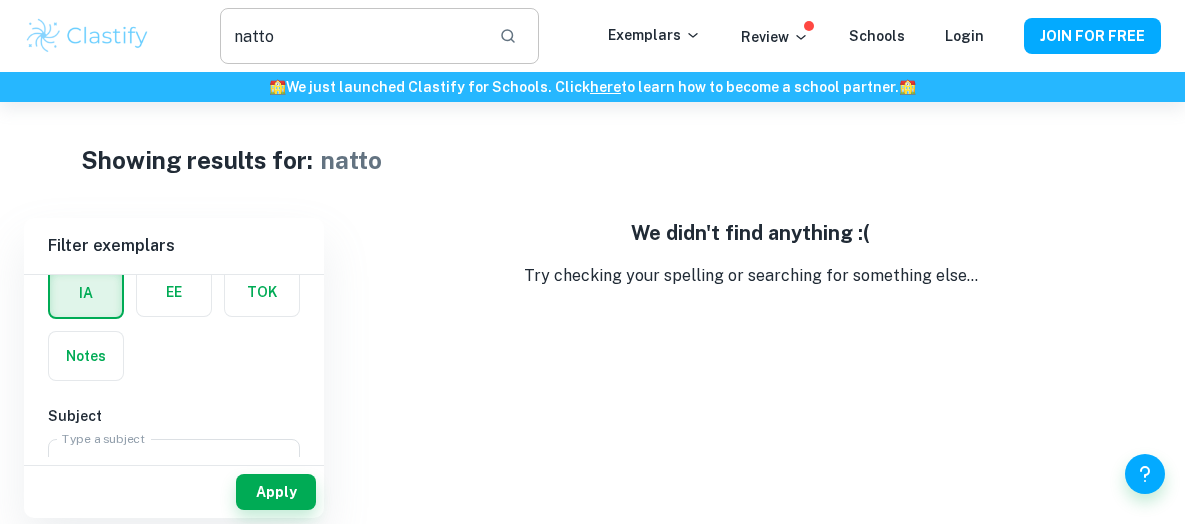 click on "natto" at bounding box center (352, 36) 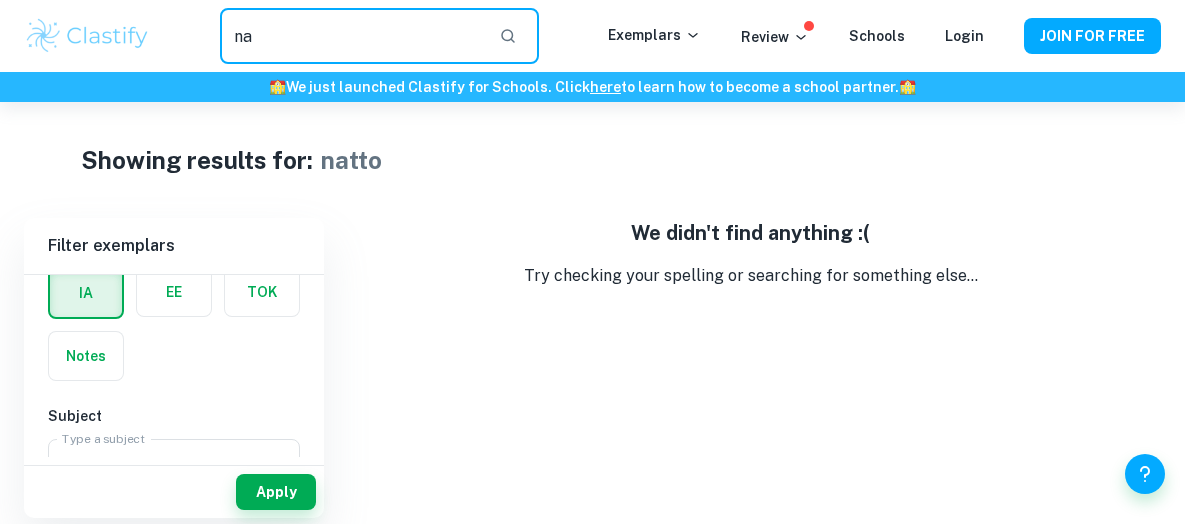 type on "n" 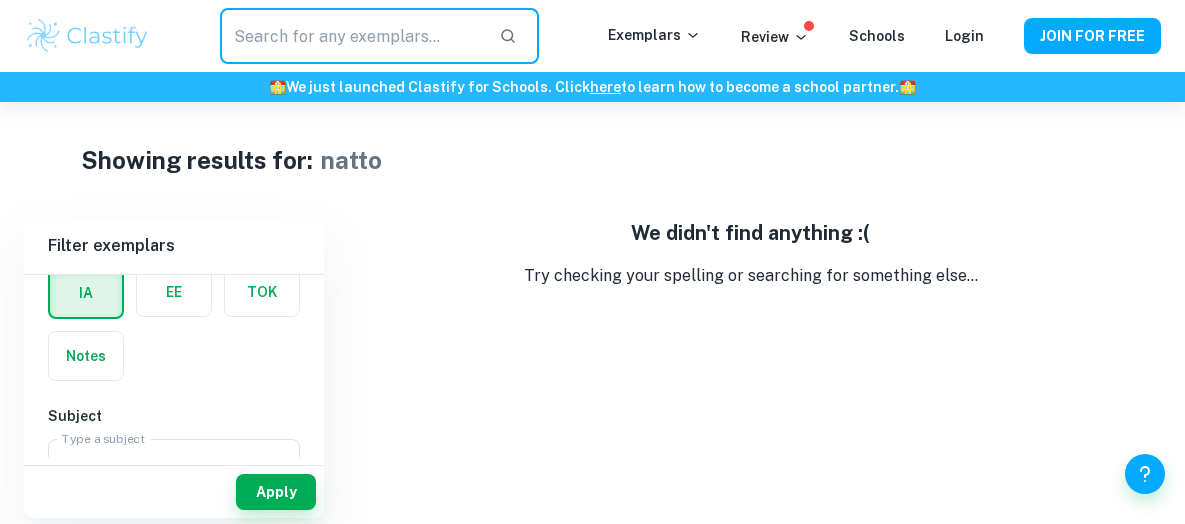 click at bounding box center (352, 36) 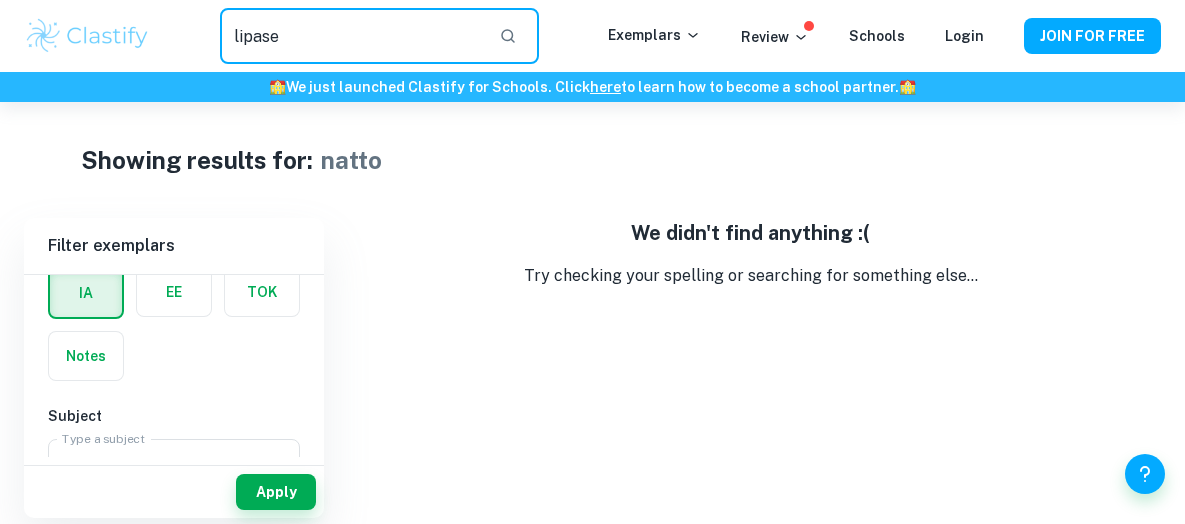 click 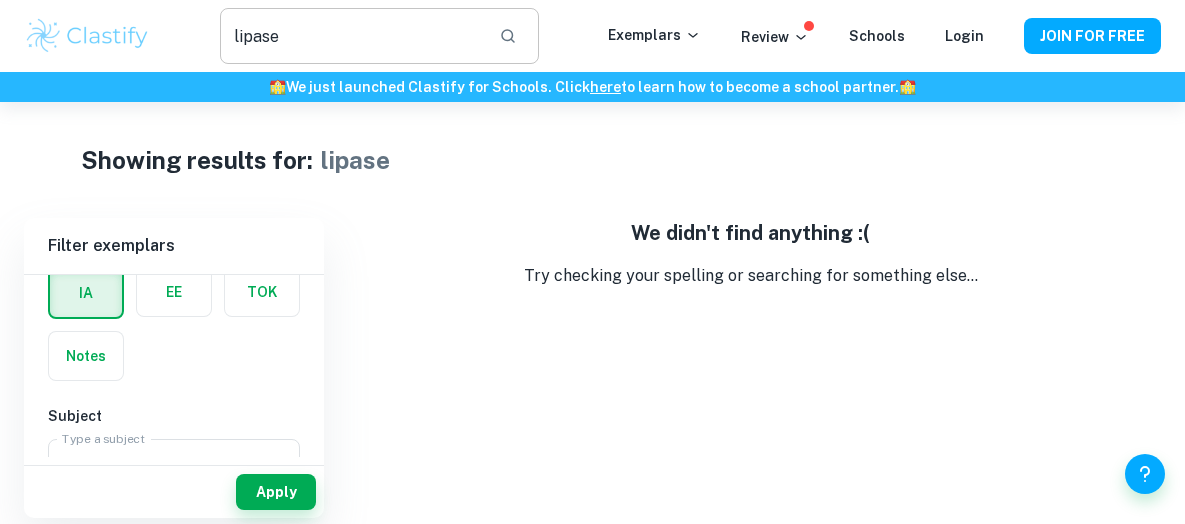 click 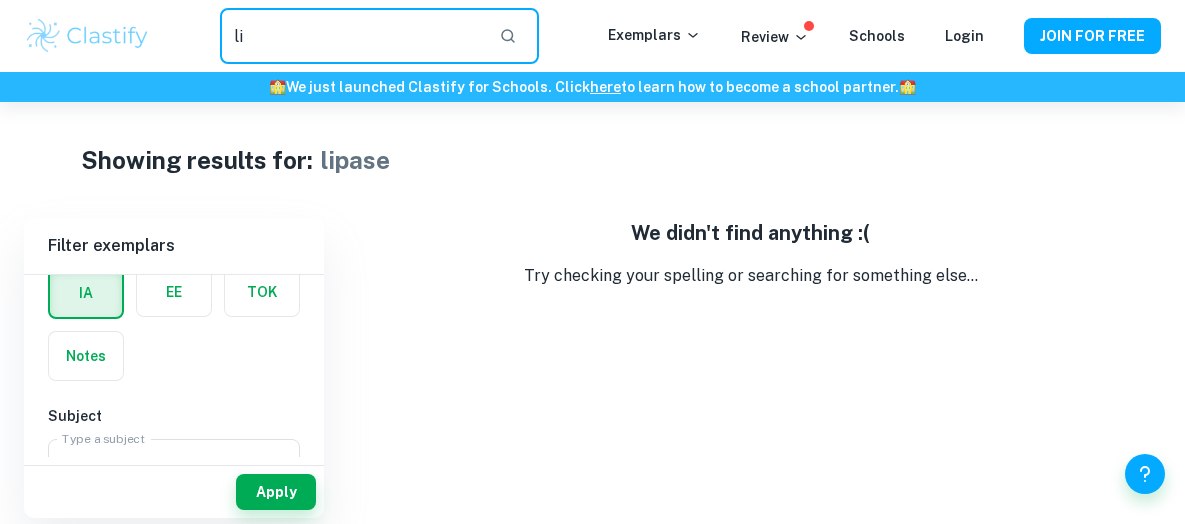 type on "l" 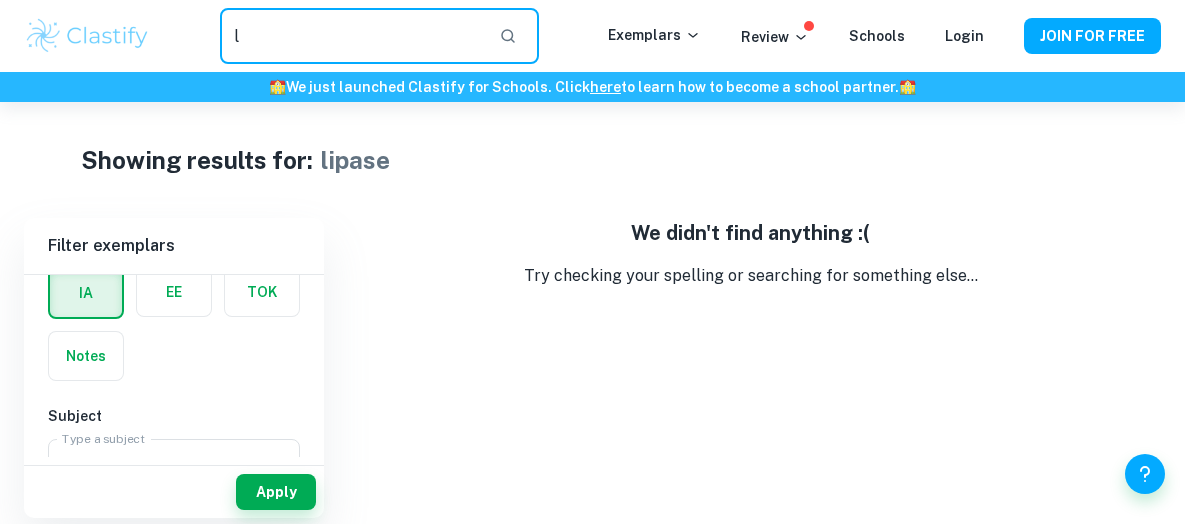 type 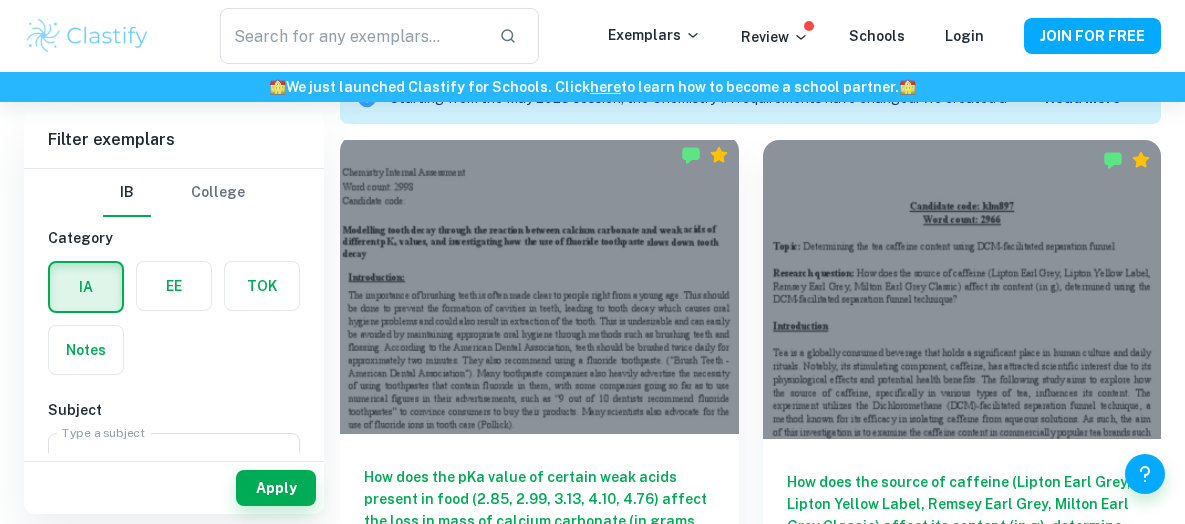 scroll, scrollTop: 600, scrollLeft: 0, axis: vertical 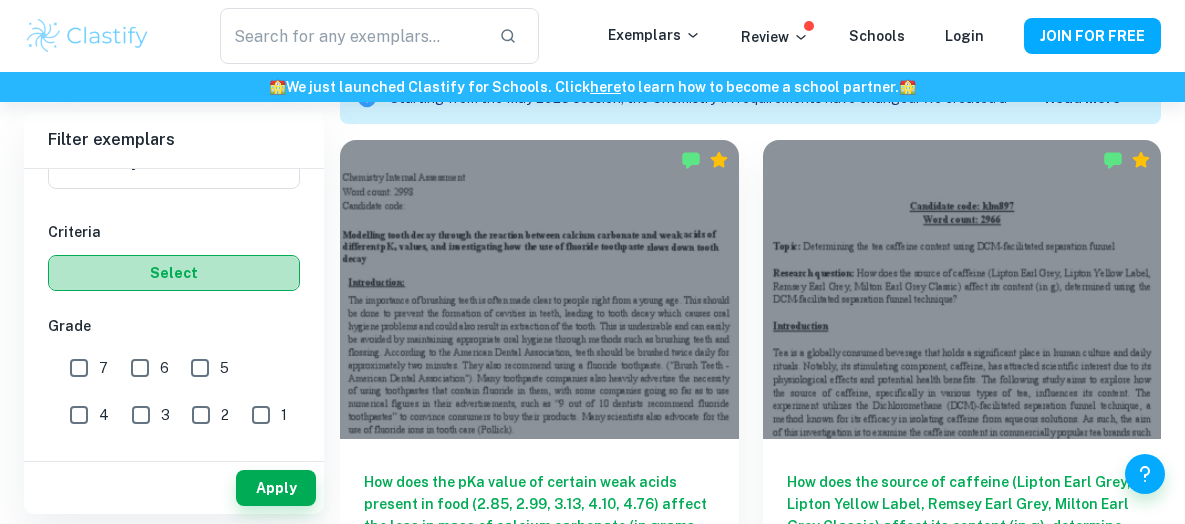 click on "Select" at bounding box center (174, 273) 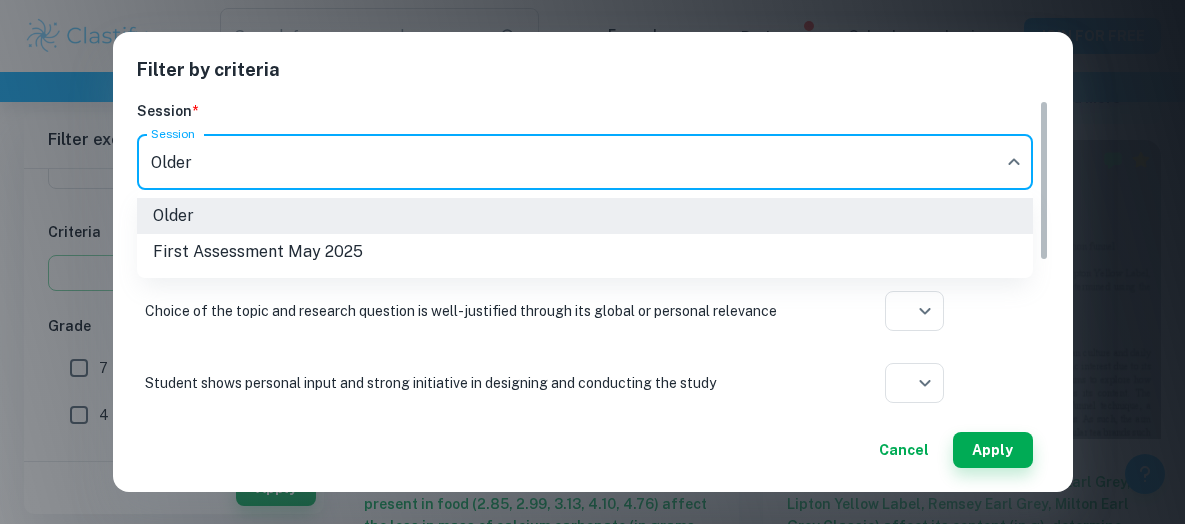 click on "We value your privacy We use cookies to enhance your browsing experience, serve personalised ads or content, and analyse our traffic. By clicking "Accept All", you consent to our use of cookies.   Cookie Policy Customise   Reject All   Accept All   Customise Consent Preferences   We use cookies to help you navigate efficiently and perform certain functions. You will find detailed information about all cookies under each consent category below. The cookies that are categorised as "Necessary" are stored on your browser as they are essential for enabling the basic functionalities of the site. ...  Show more For more information on how Google's third-party cookies operate and handle your data, see:   Google Privacy Policy Necessary Always Active Necessary cookies are required to enable the basic features of this site, such as providing secure log-in or adjusting your consent preferences. These cookies do not store any personally identifiable data. Functional Analytics Performance Advertisement Uncategorised" at bounding box center [592, -236] 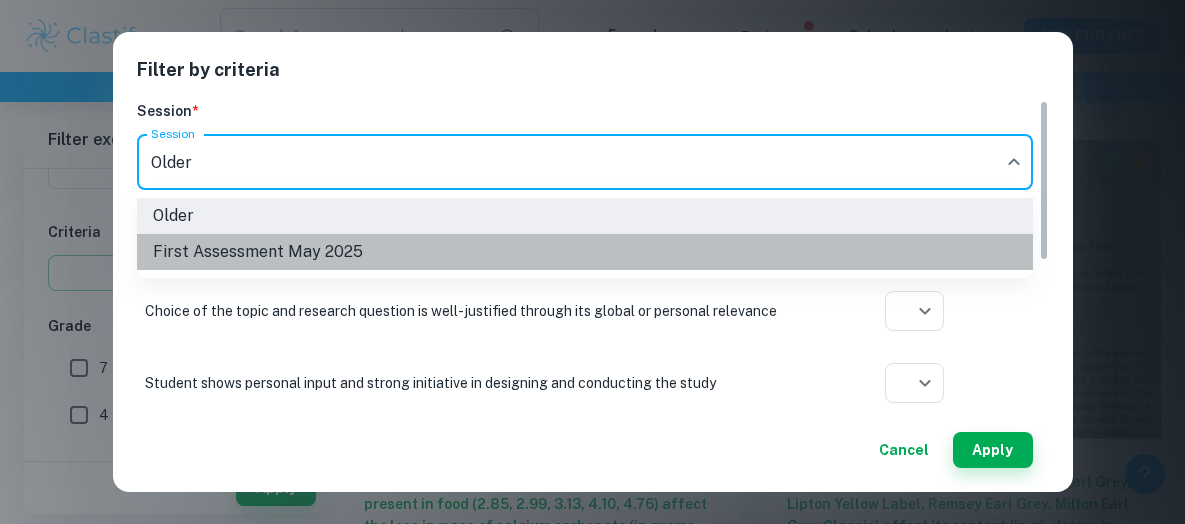 click on "First Assessment May 2025" at bounding box center (585, 252) 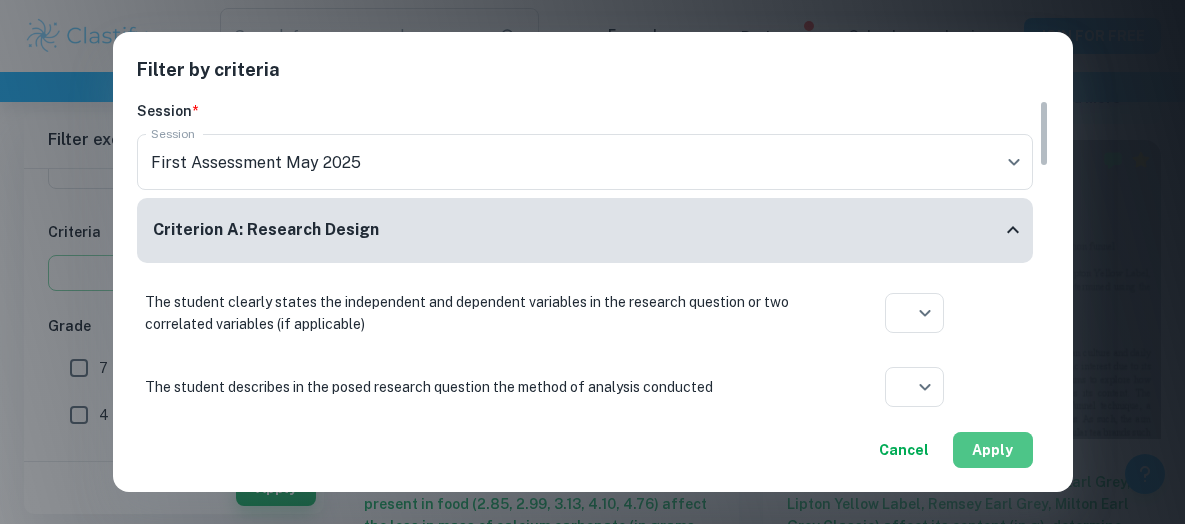 click on "Apply" at bounding box center (993, 450) 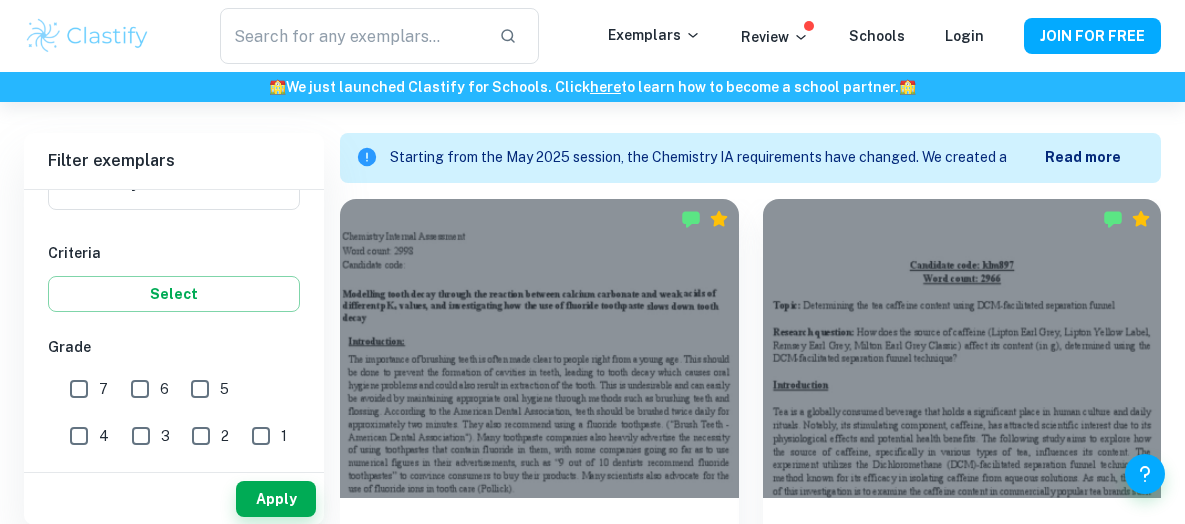 scroll, scrollTop: 551, scrollLeft: 0, axis: vertical 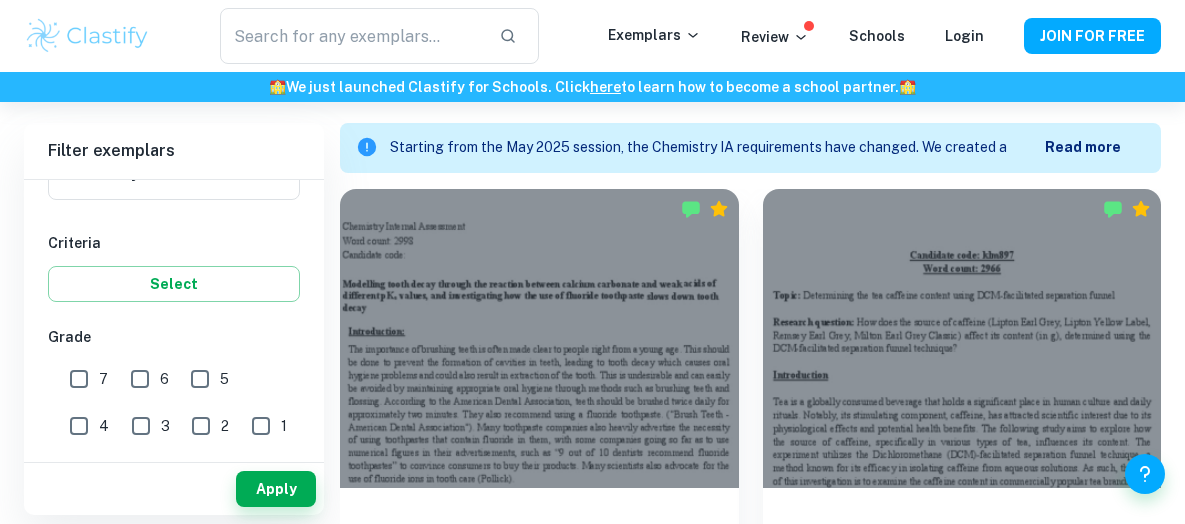 click on "7" at bounding box center [79, 379] 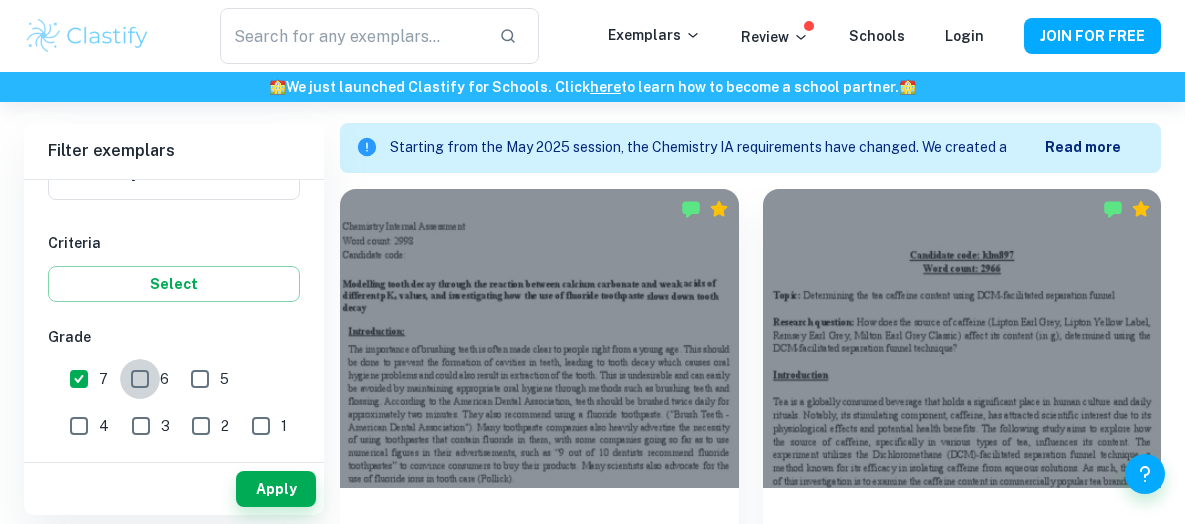 click on "6" at bounding box center (140, 379) 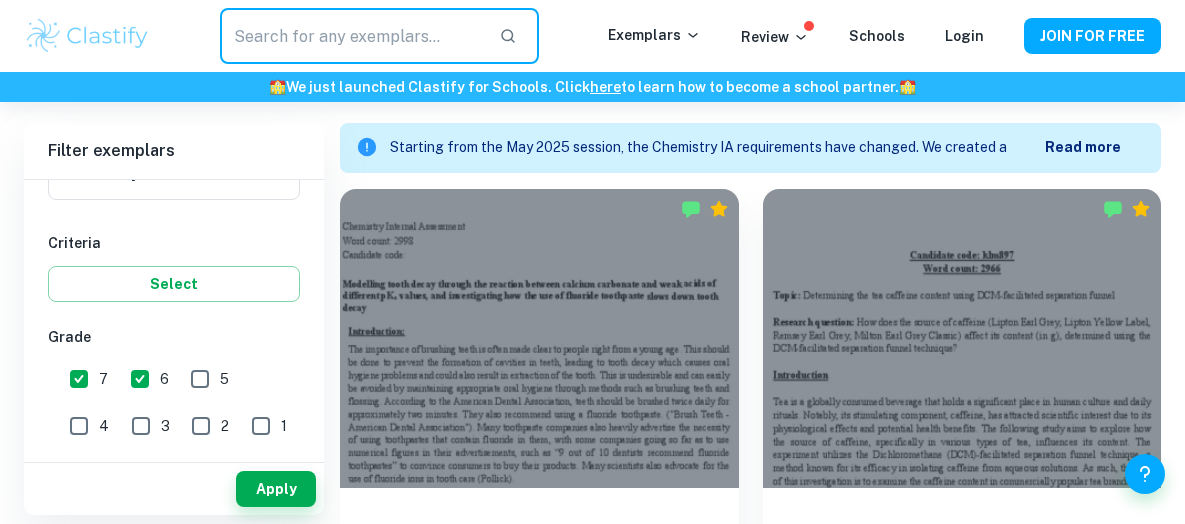 click at bounding box center (352, 36) 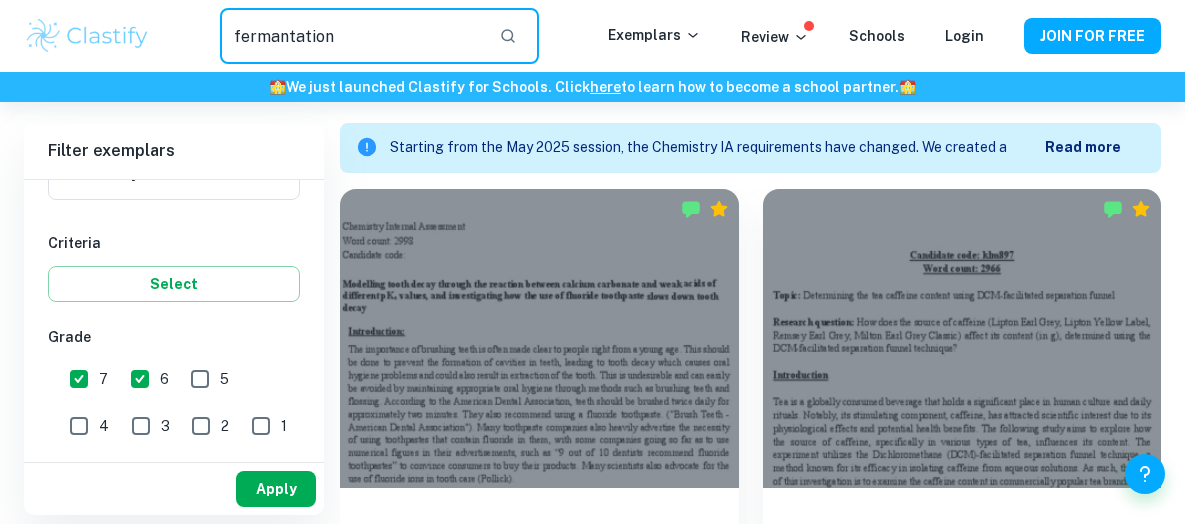 type on "fermantation" 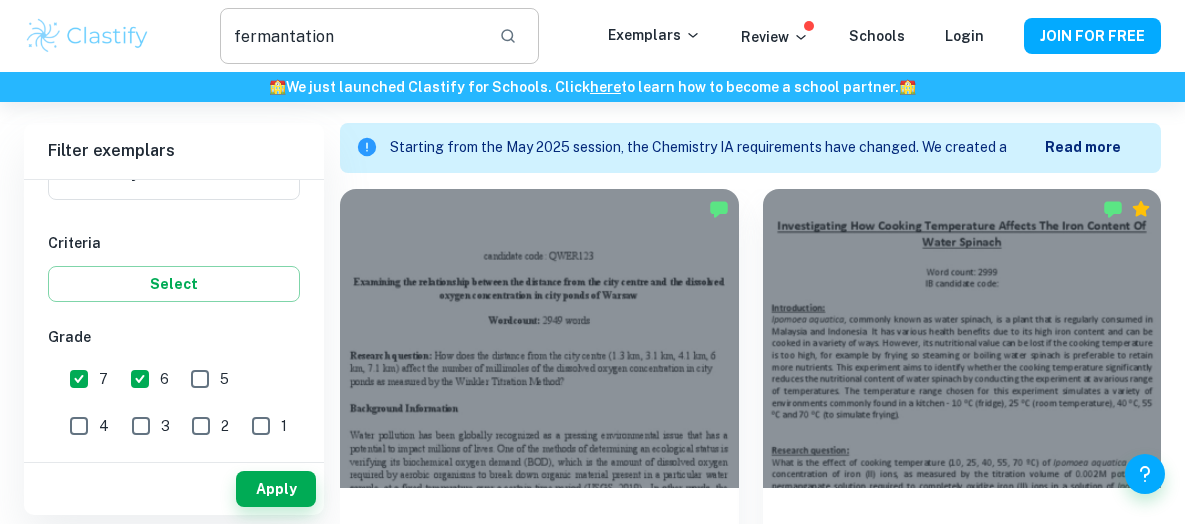 click 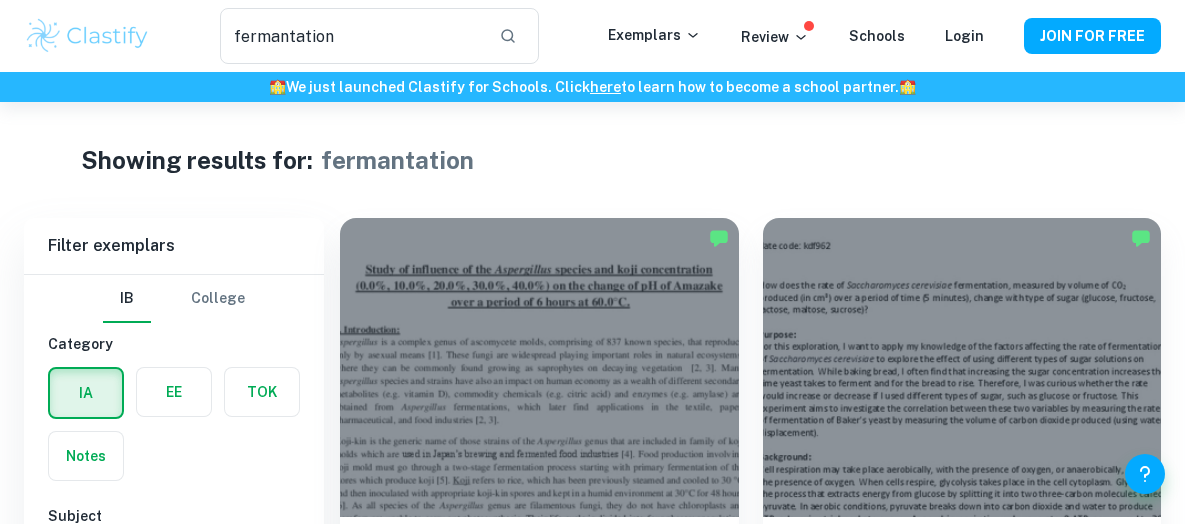 scroll, scrollTop: 300, scrollLeft: 0, axis: vertical 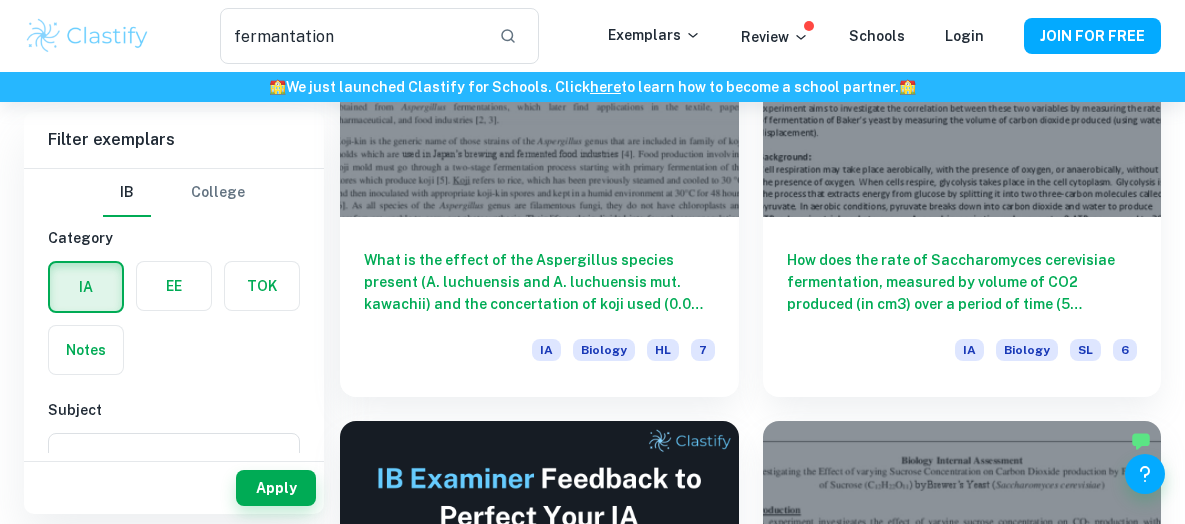 drag, startPoint x: 770, startPoint y: 375, endPoint x: 254, endPoint y: 115, distance: 577.80273 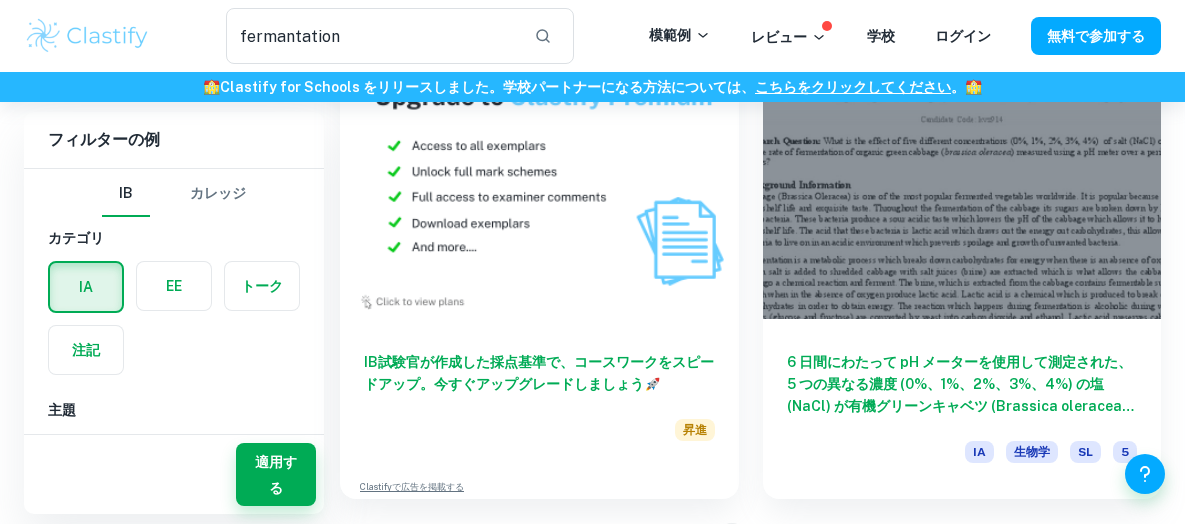 scroll, scrollTop: 5783, scrollLeft: 0, axis: vertical 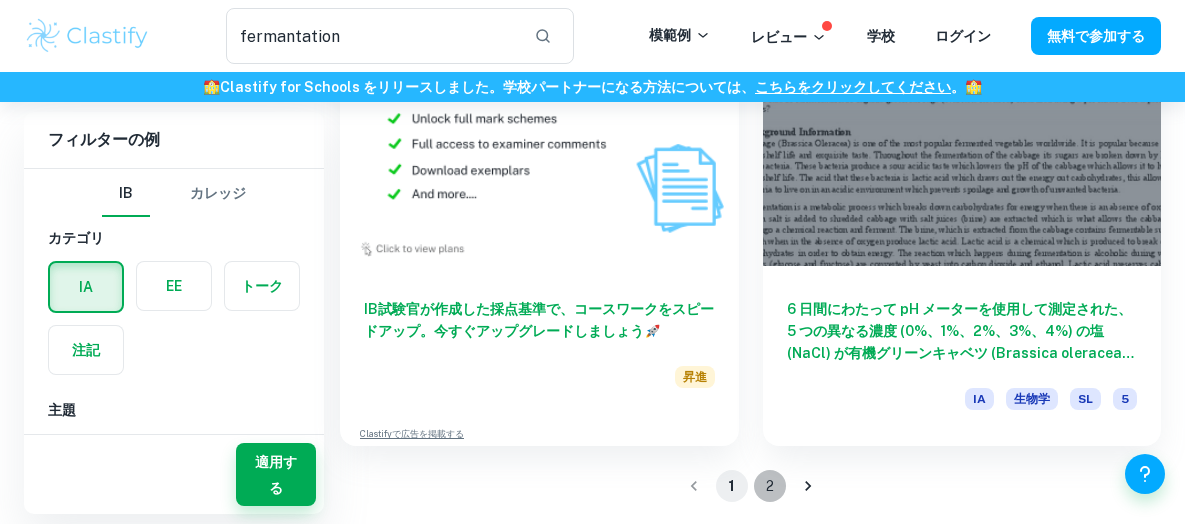 click on "2" at bounding box center (770, 486) 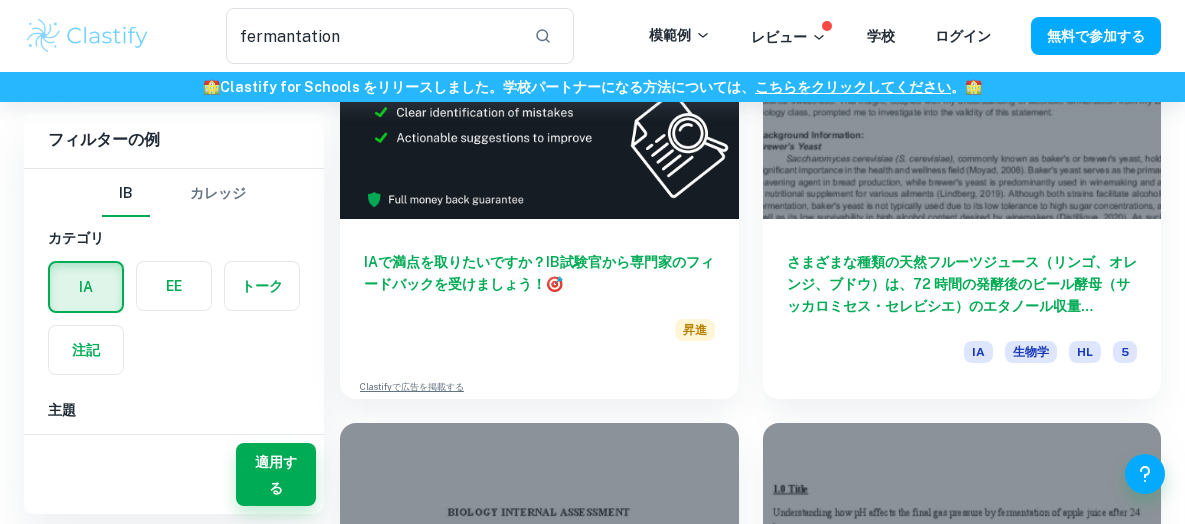 scroll, scrollTop: 800, scrollLeft: 0, axis: vertical 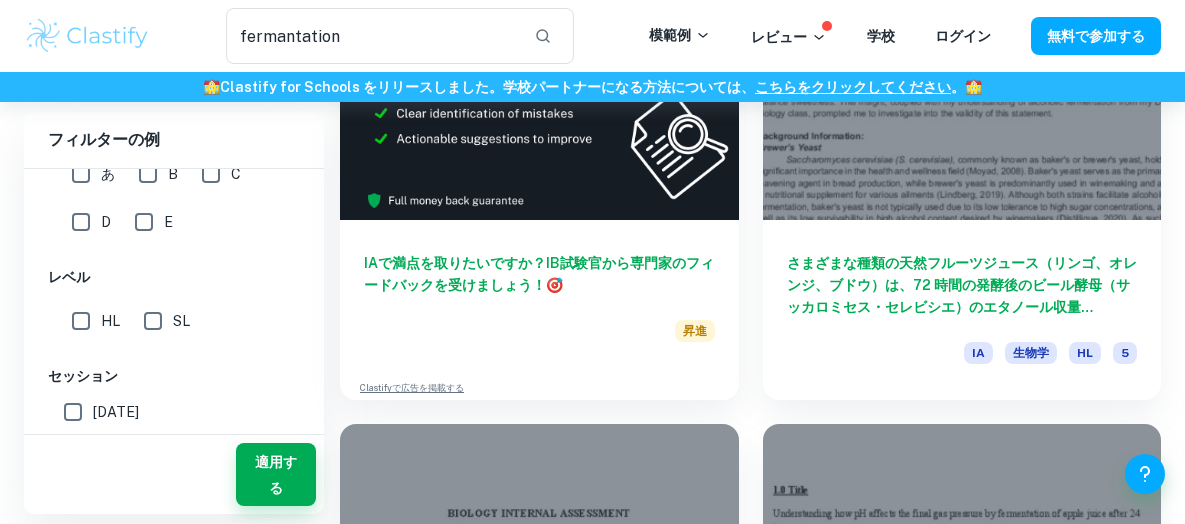 click on "HL" at bounding box center [81, 321] 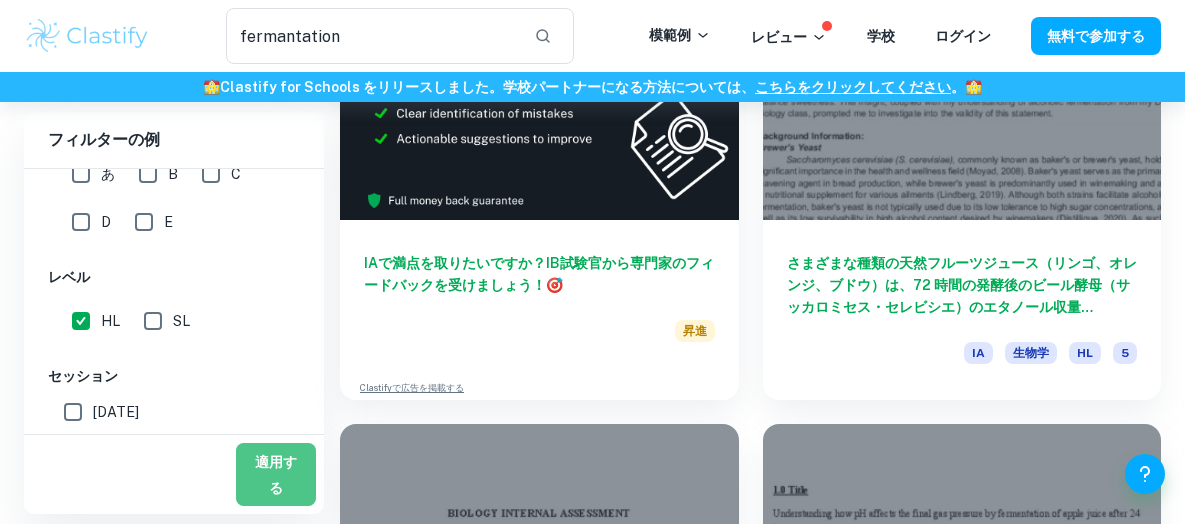 click on "適用する" at bounding box center [276, 475] 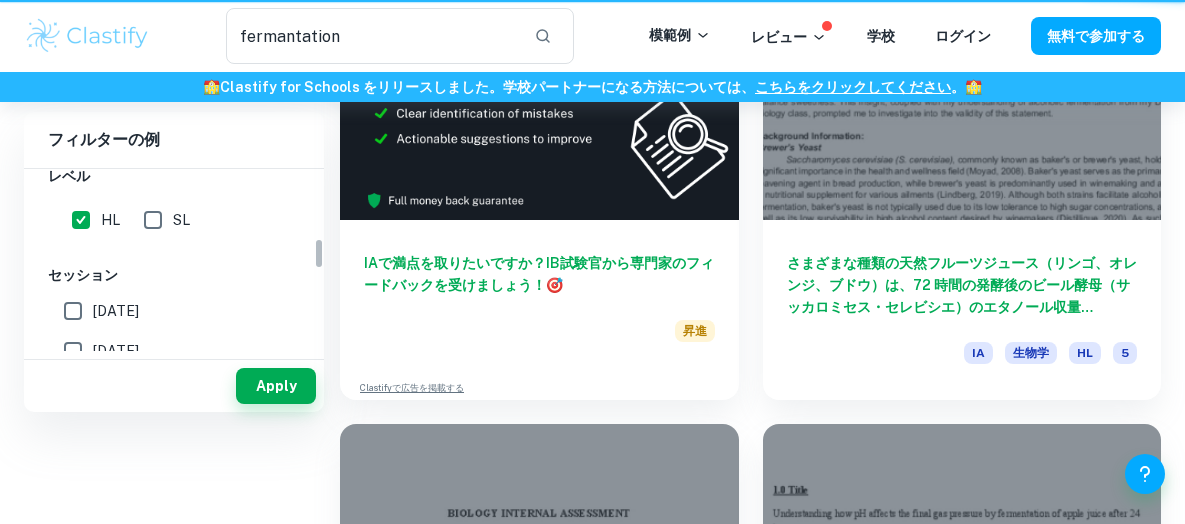 scroll, scrollTop: 0, scrollLeft: 0, axis: both 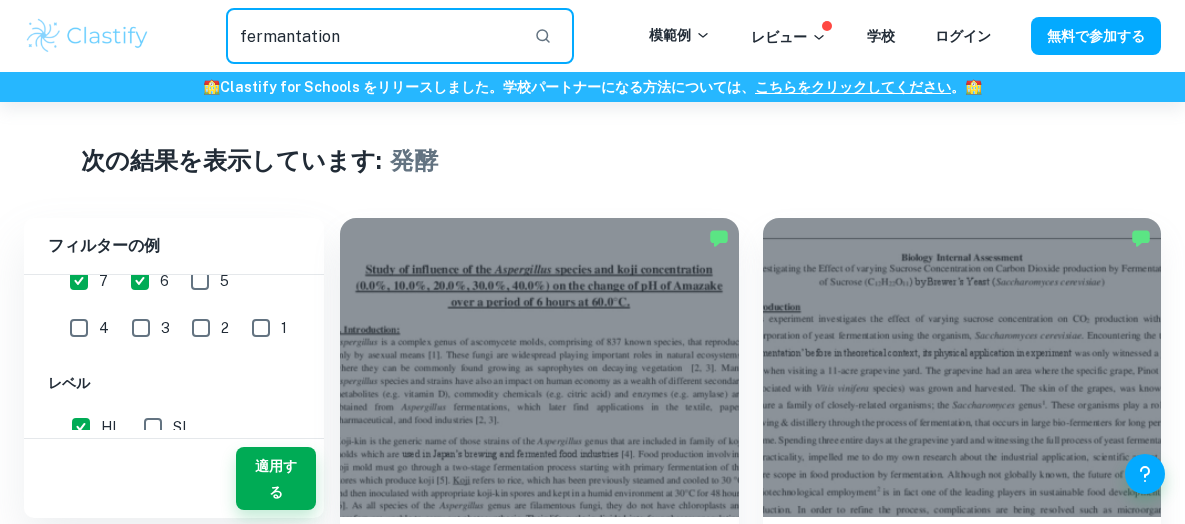 click on "fermantation" at bounding box center [372, 36] 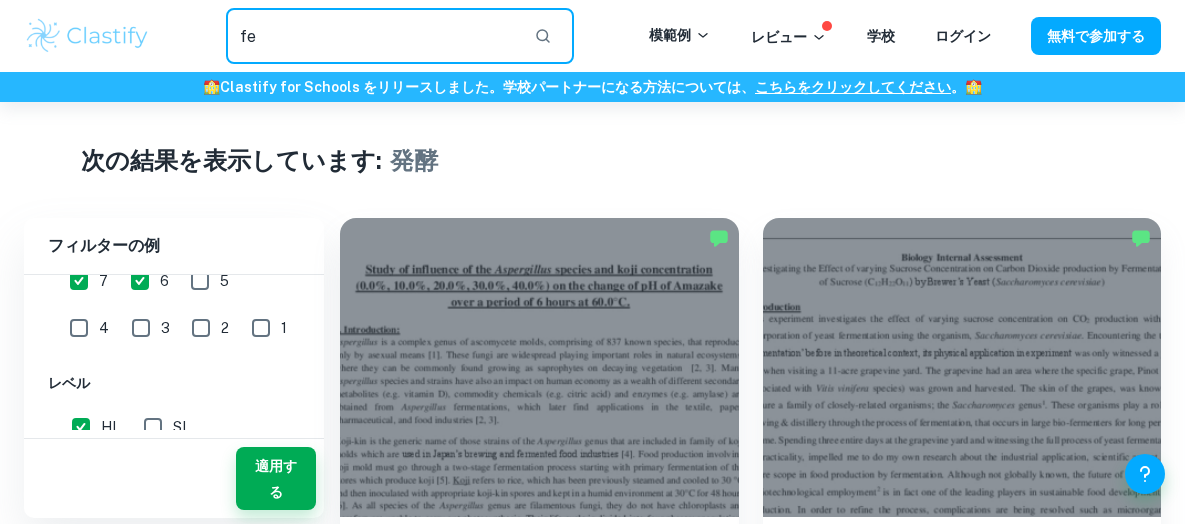 type on "f" 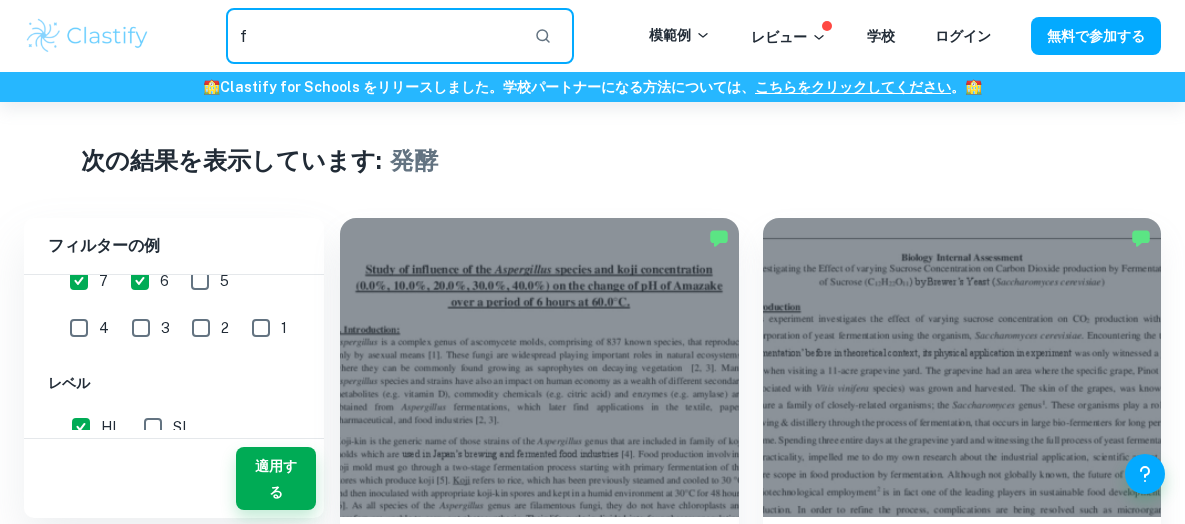 type 